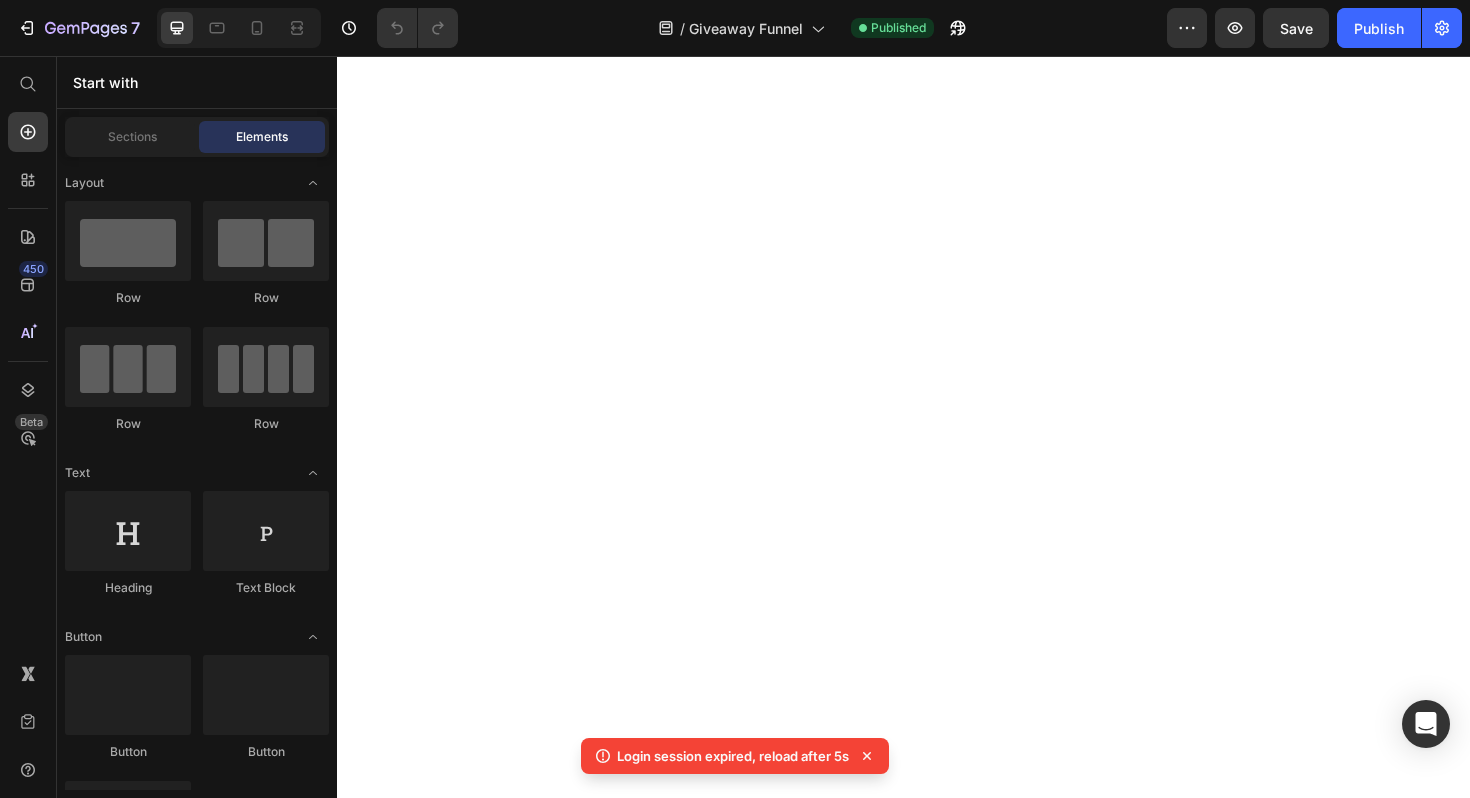 scroll, scrollTop: 0, scrollLeft: 0, axis: both 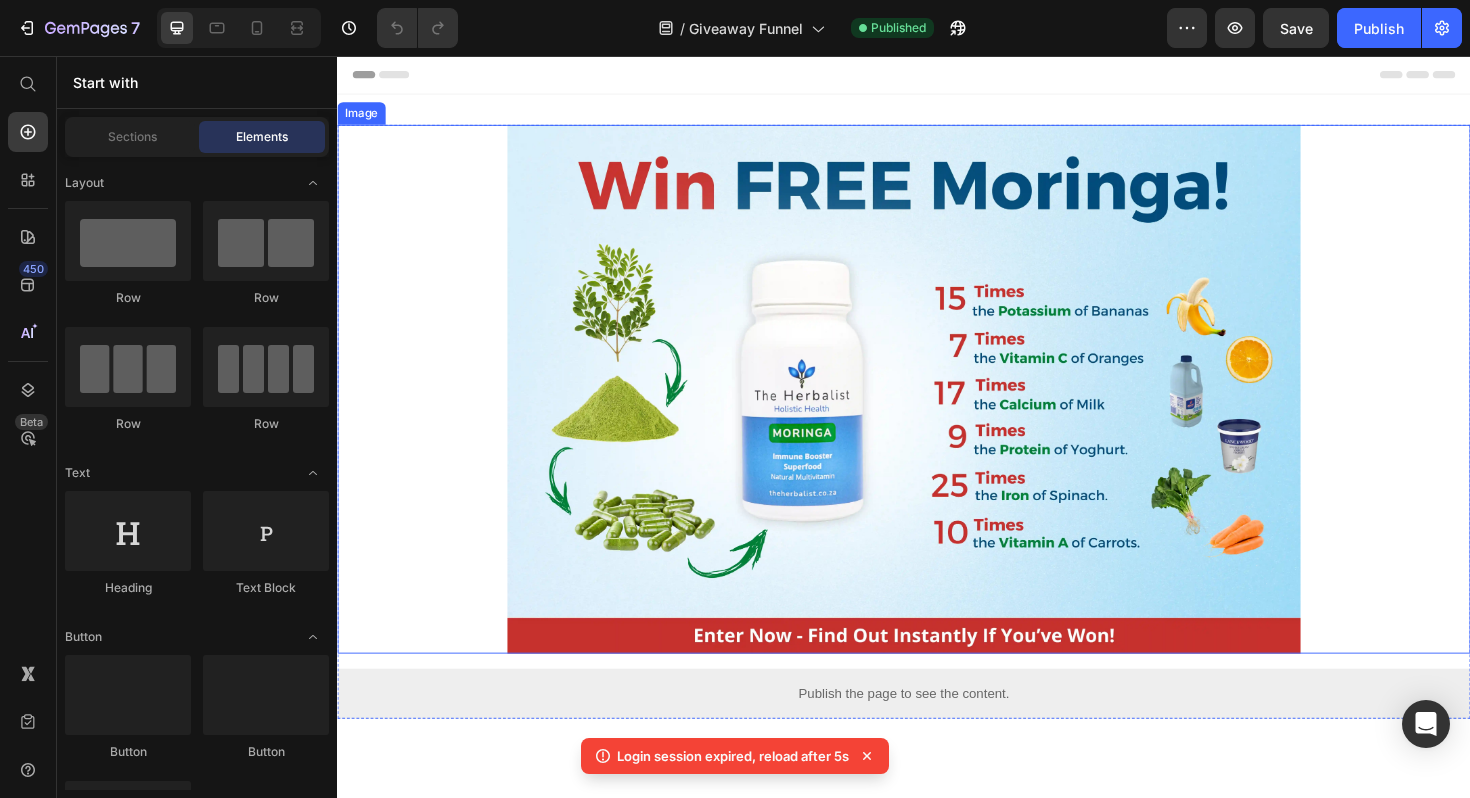 click at bounding box center [937, 409] 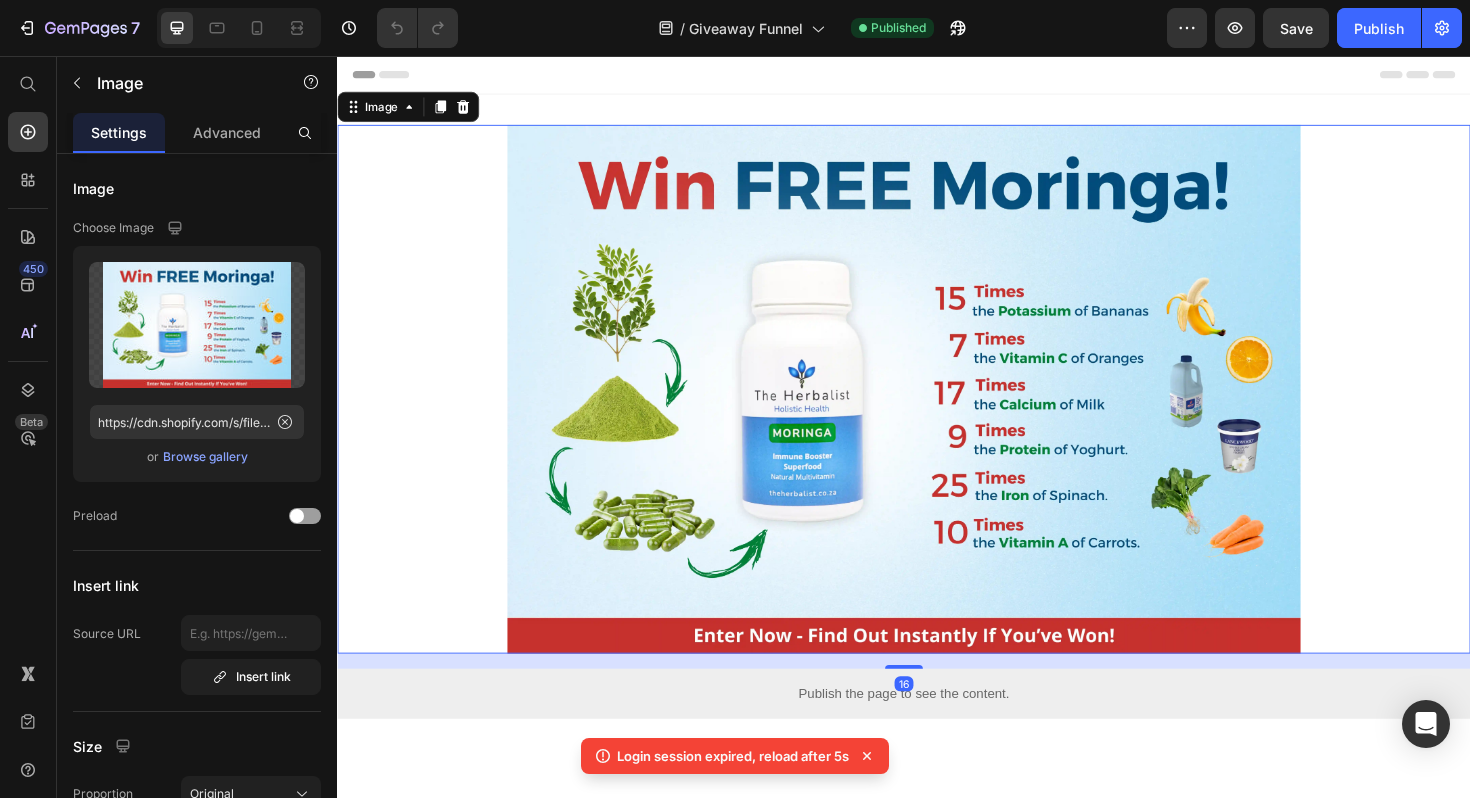 click on "Settings Advanced" at bounding box center [197, 133] 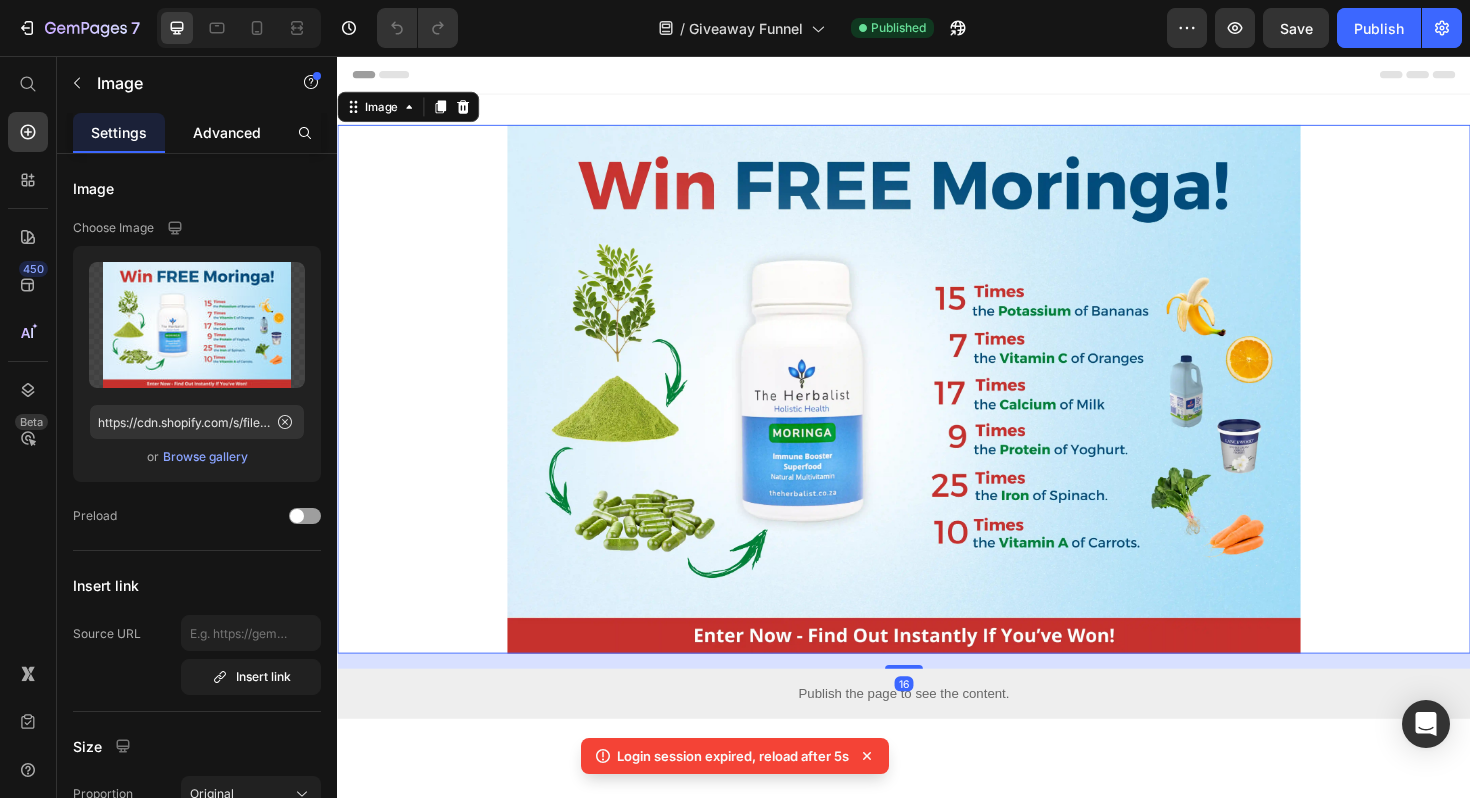 click on "Advanced" 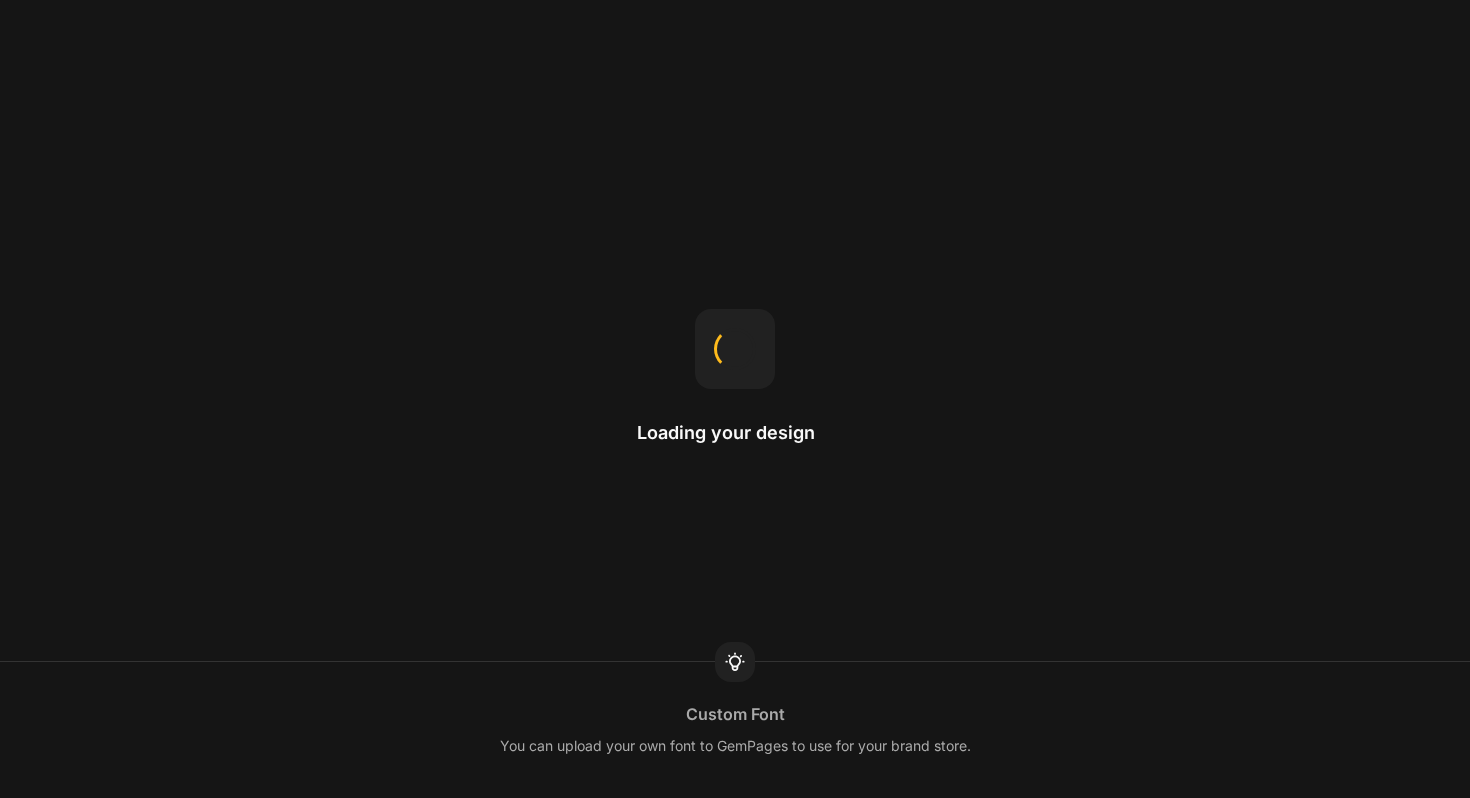 scroll, scrollTop: 0, scrollLeft: 0, axis: both 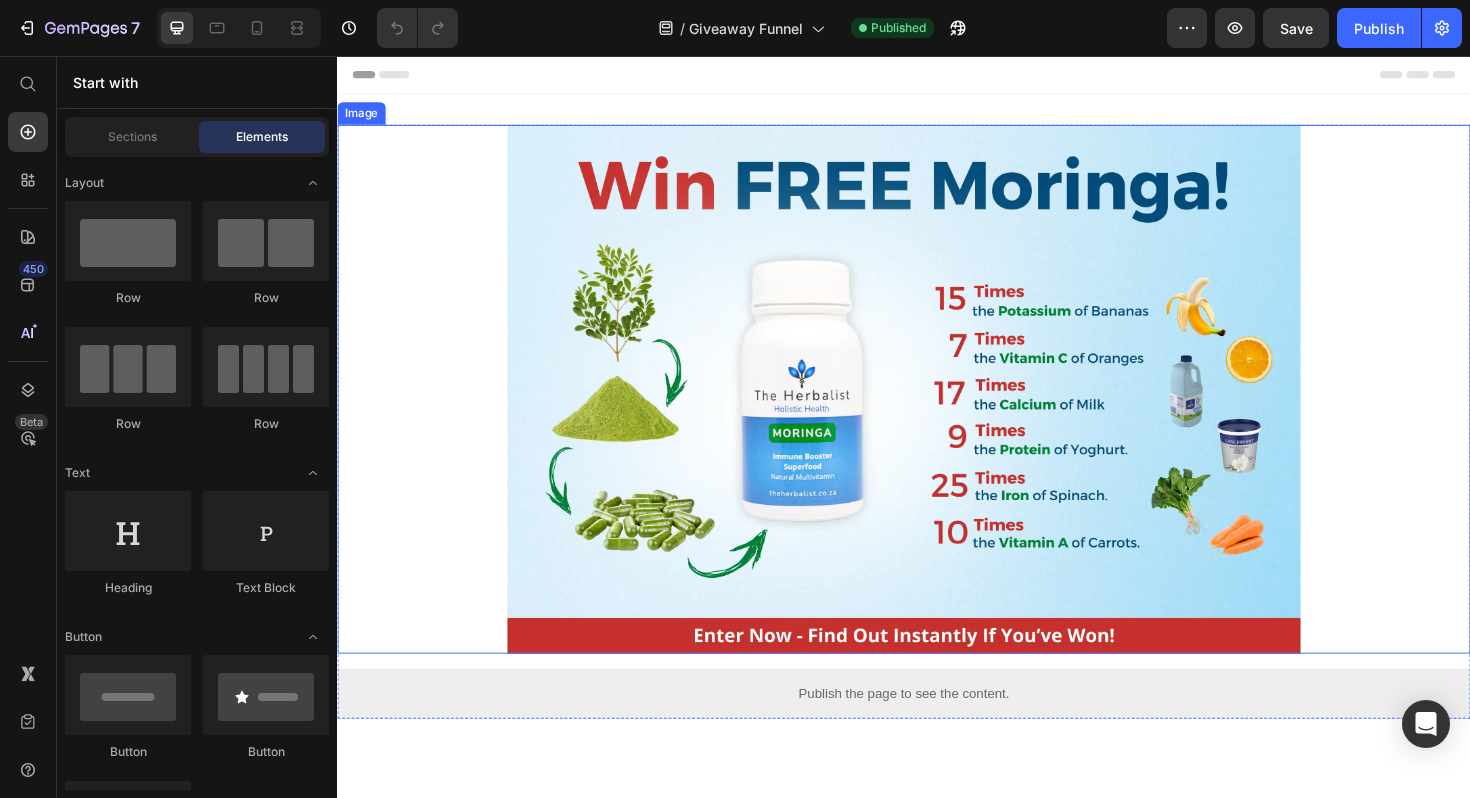 click at bounding box center [937, 409] 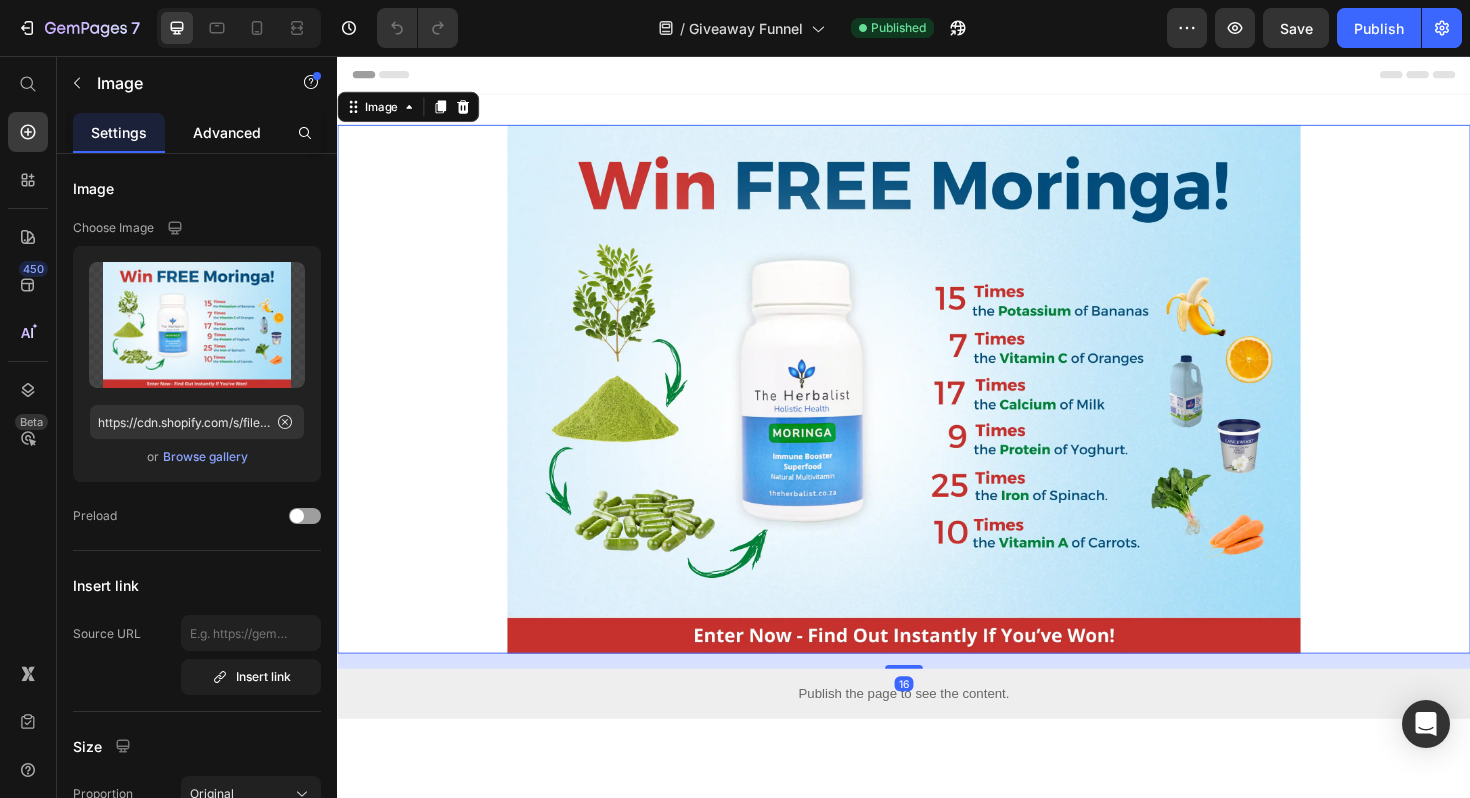click on "Advanced" 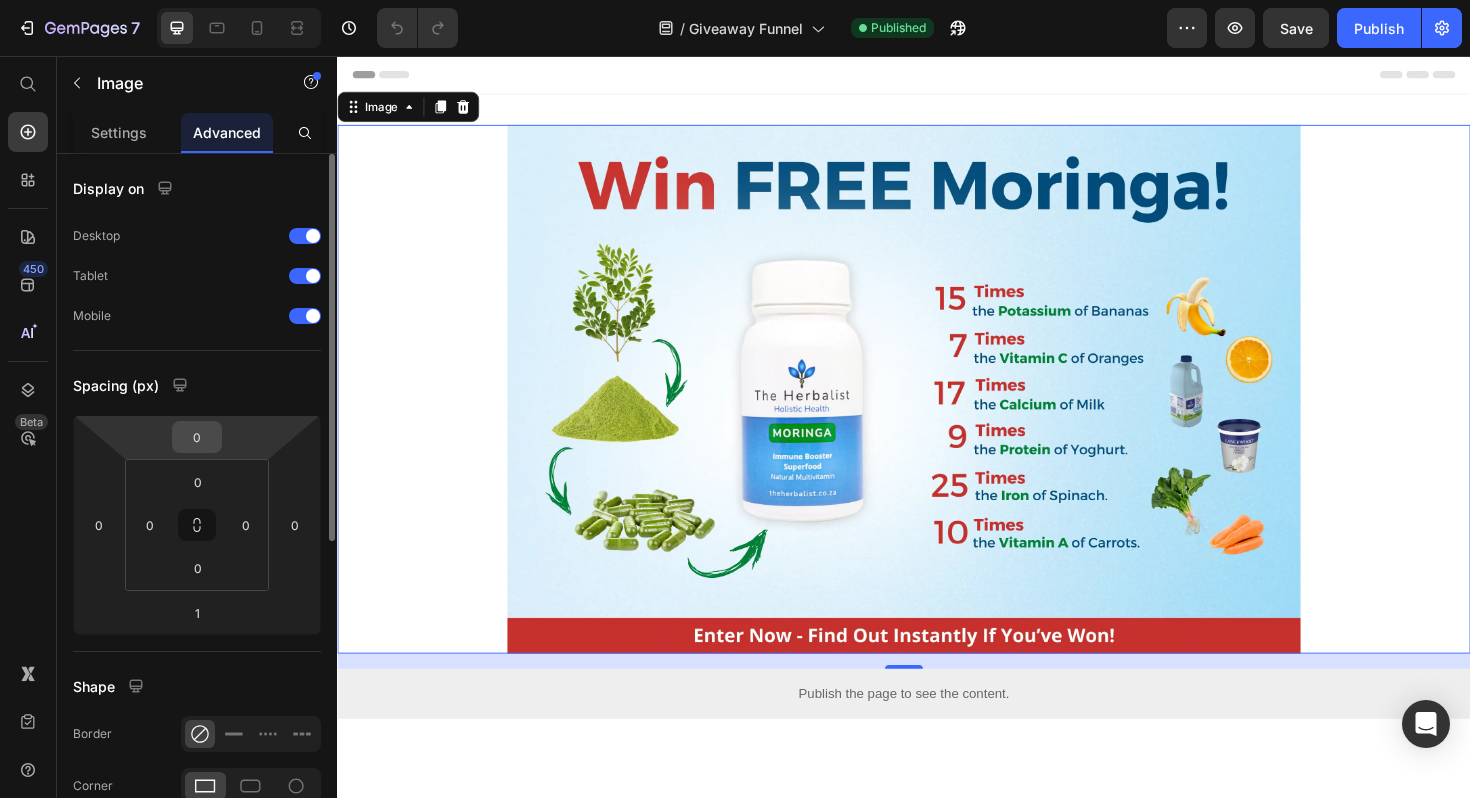 click on "0" at bounding box center (197, 437) 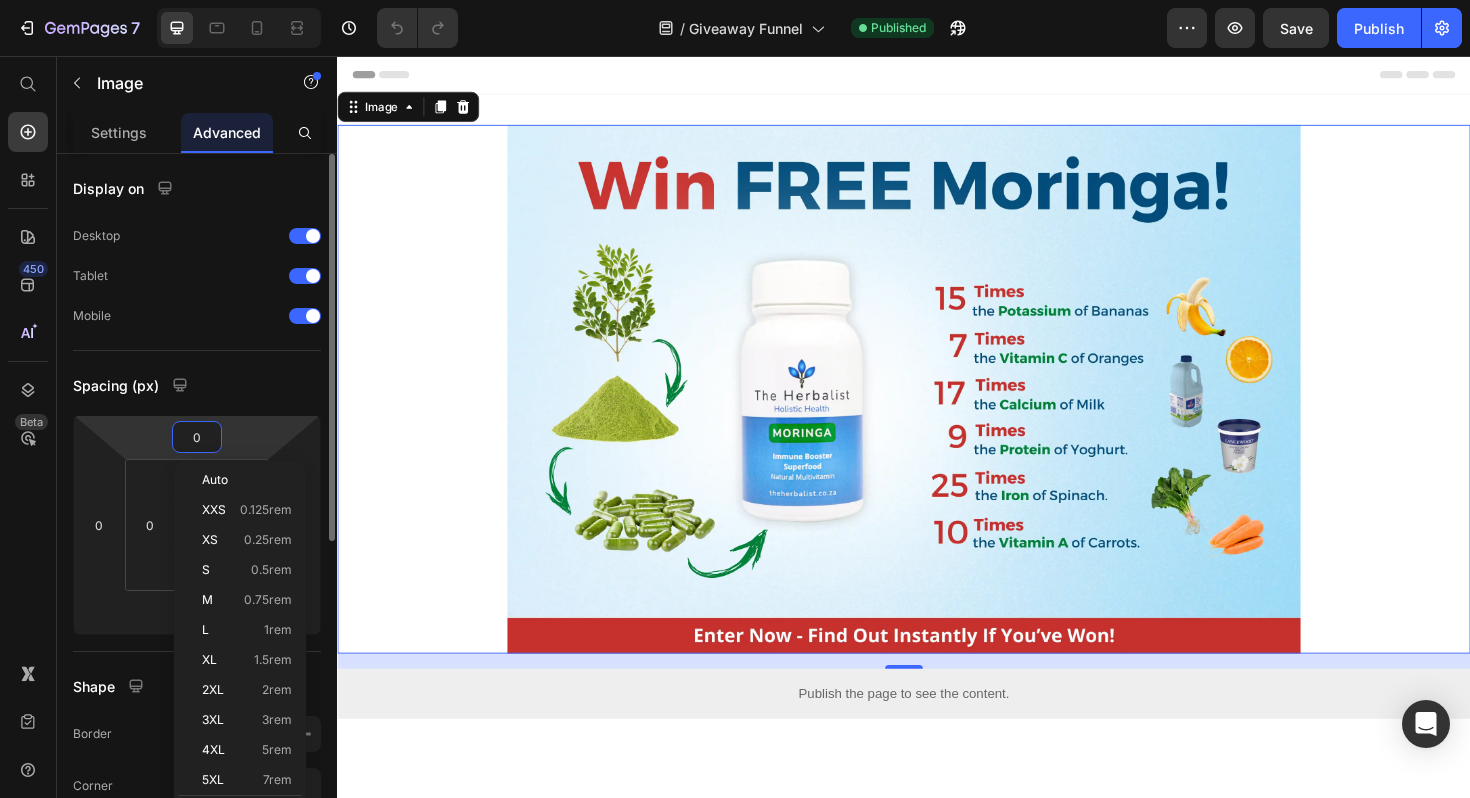 click on "7  Version history  /  Giveaway Funnel Published Preview  Save   Publish  450 Beta Start with Sections Elements Hero Section Product Detail Brands Trusted Badges Guarantee Product Breakdown How to use Testimonials Compare Bundle FAQs Social Proof Brand Story Product List Collection Blog List Contact Sticky Add to Cart Custom Footer Browse Library 450 Layout
Row
Row
Row
Row Text
Heading
Text Block Button
Button
Button
Sticky Back to top Media
Image
Image" at bounding box center [735, 0] 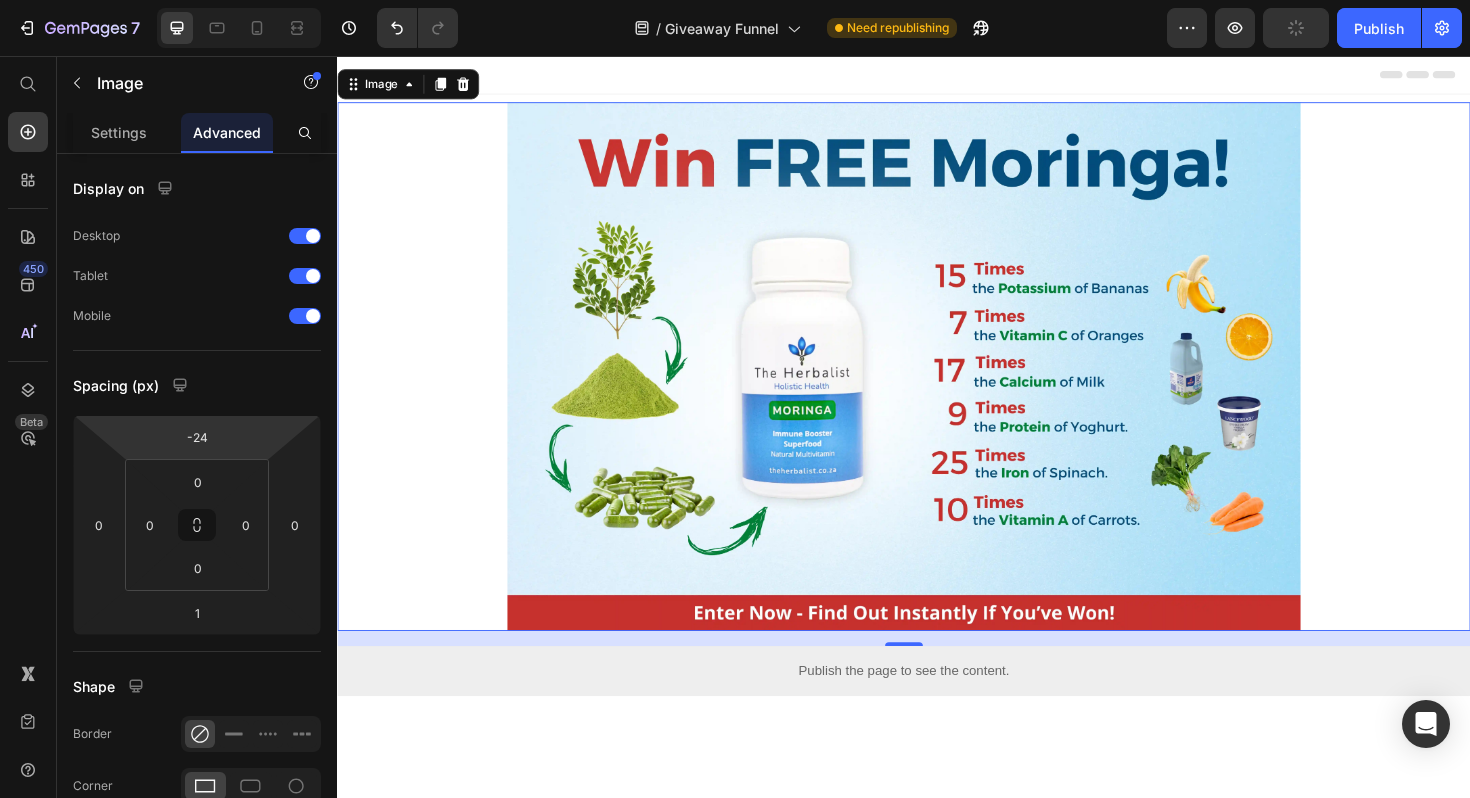 type on "-26" 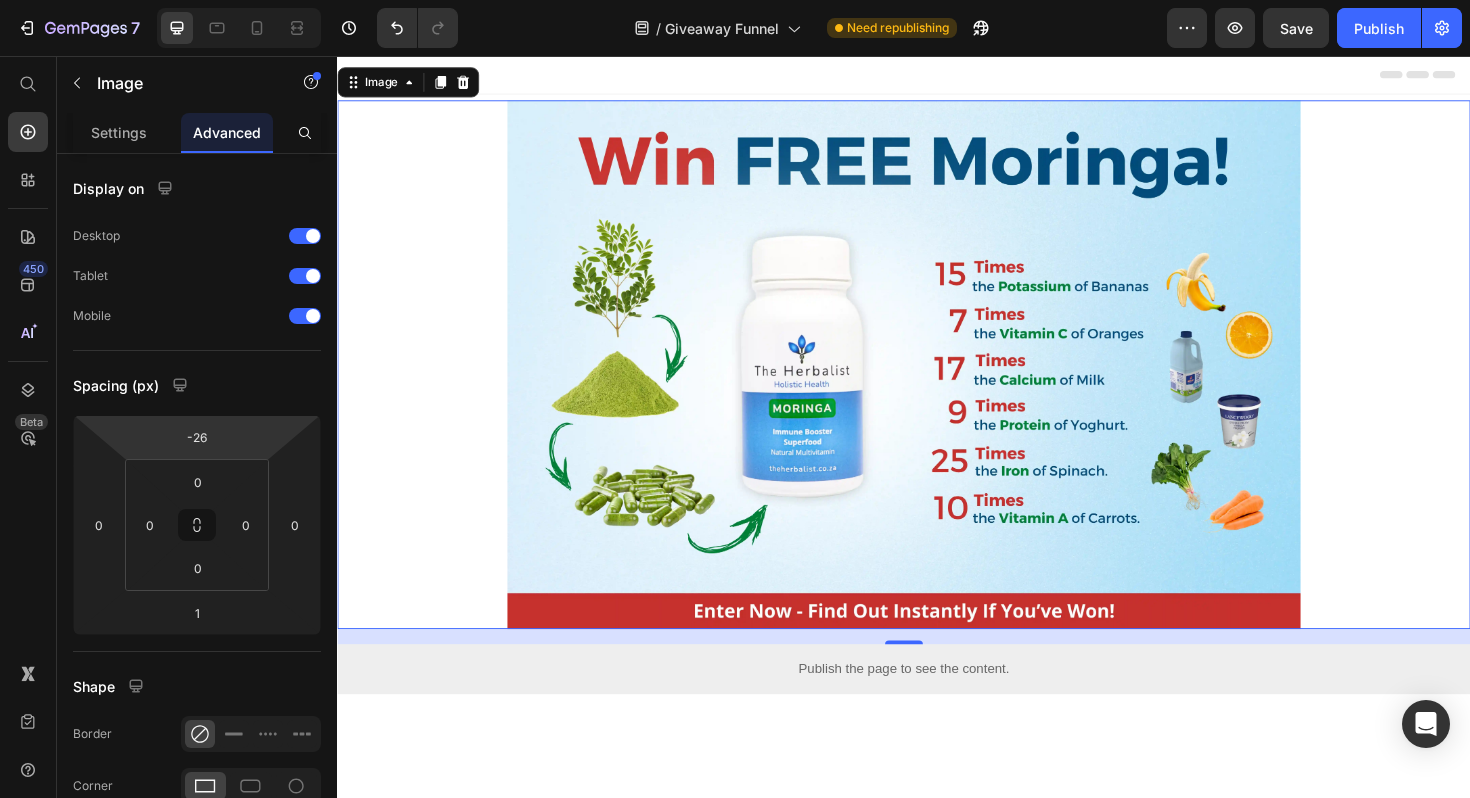 drag, startPoint x: 153, startPoint y: 436, endPoint x: 158, endPoint y: 449, distance: 13.928389 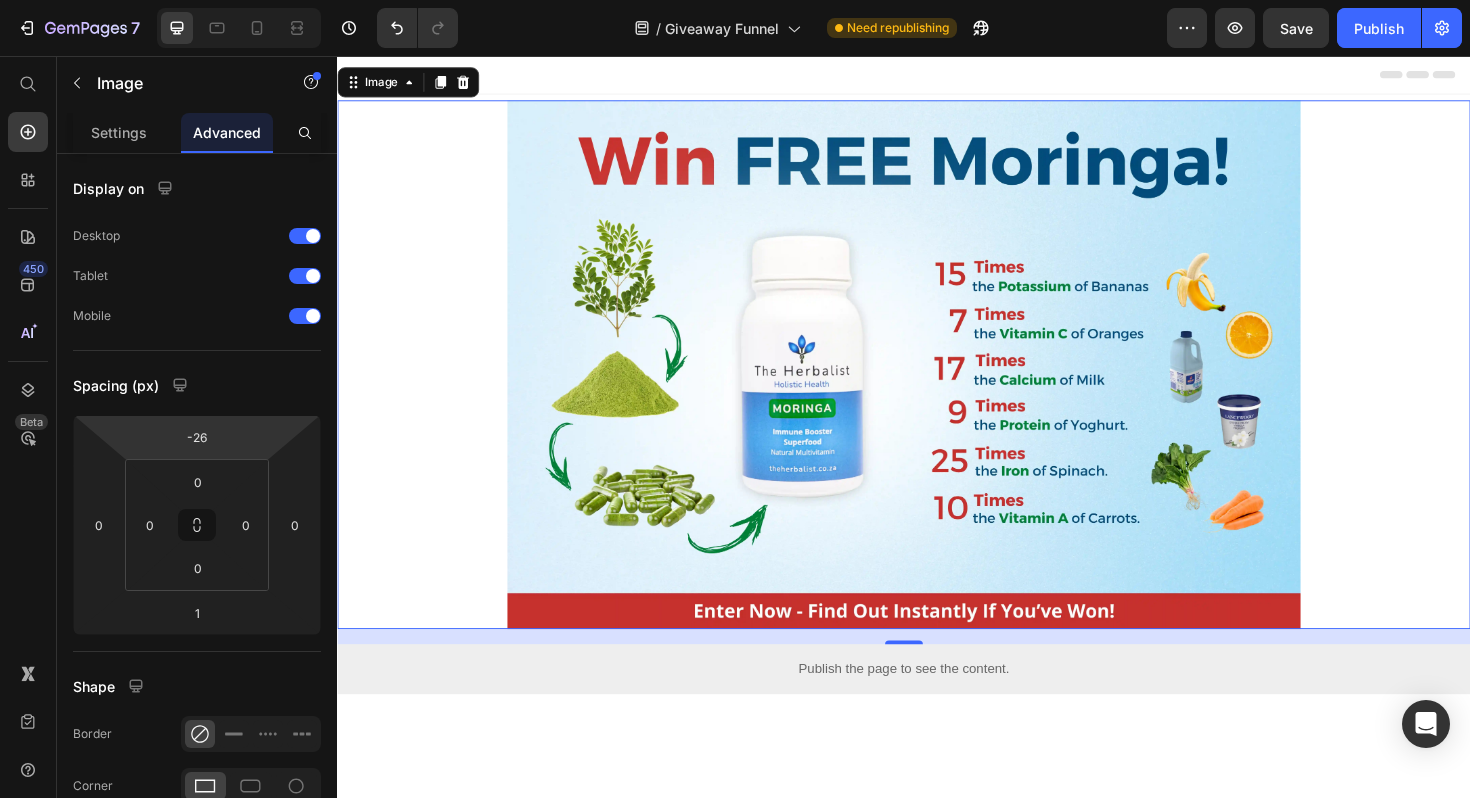 click on "7  Version history  /  Giveaway Funnel Need republishing Preview  Save   Publish  450 Beta Start with Sections Elements Hero Section Product Detail Brands Trusted Badges Guarantee Product Breakdown How to use Testimonials Compare Bundle FAQs Social Proof Brand Story Product List Collection Blog List Contact Sticky Add to Cart Custom Footer Browse Library 450 Layout
Row
Row
Row
Row Text
Heading
Text Block Button
Button
Button
Sticky Back to top Media
Image" at bounding box center (735, 0) 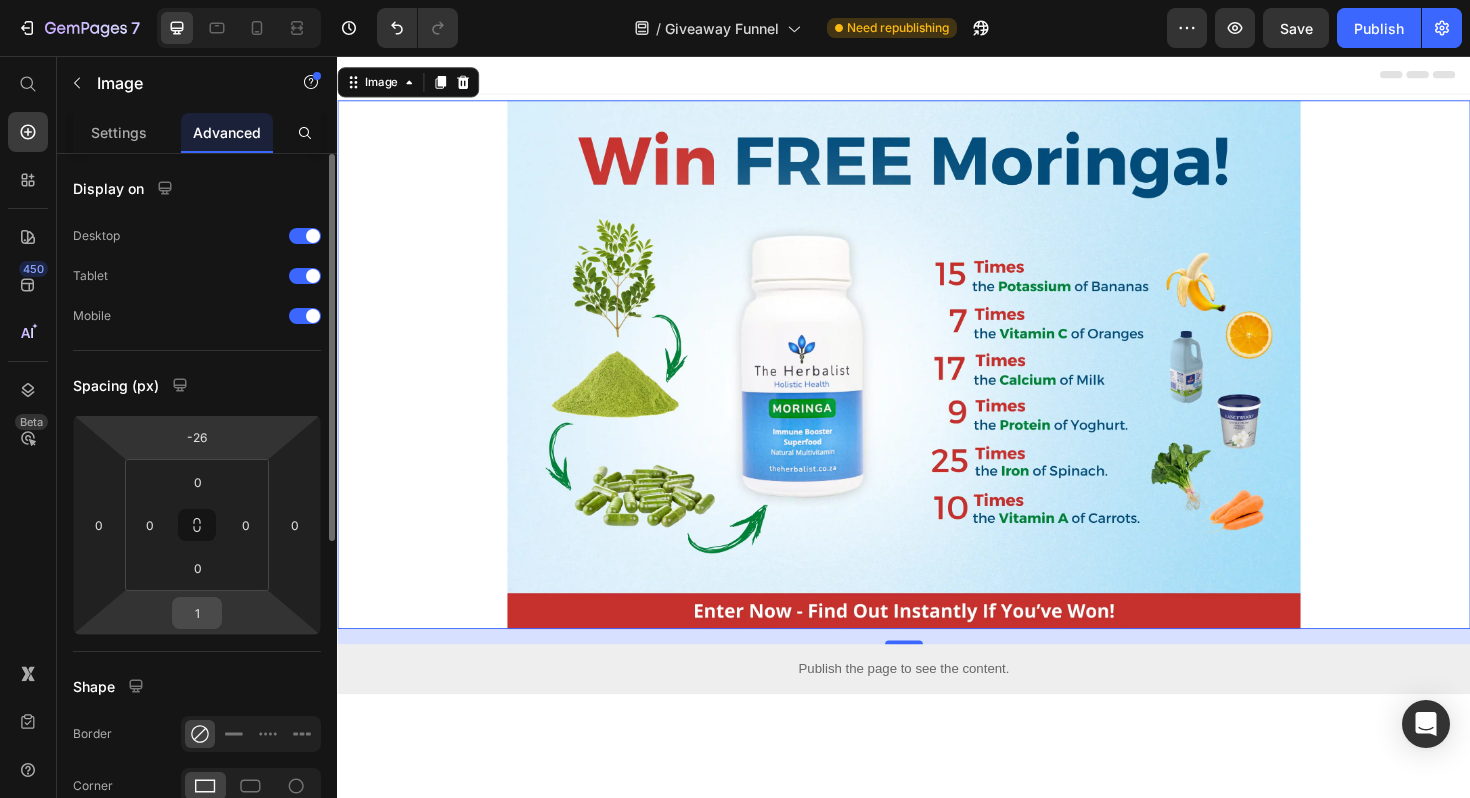 click on "1" at bounding box center (197, 613) 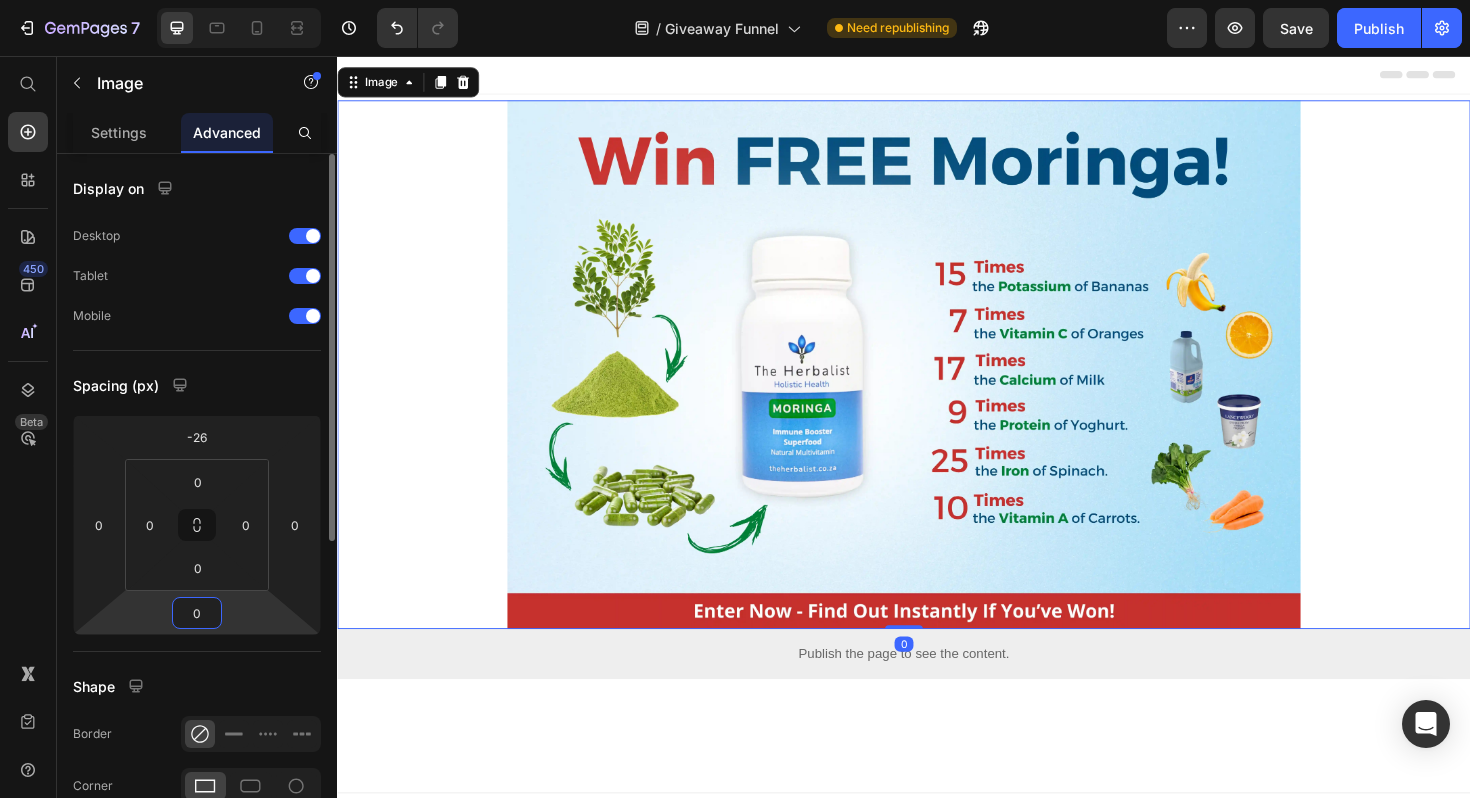 type on "0" 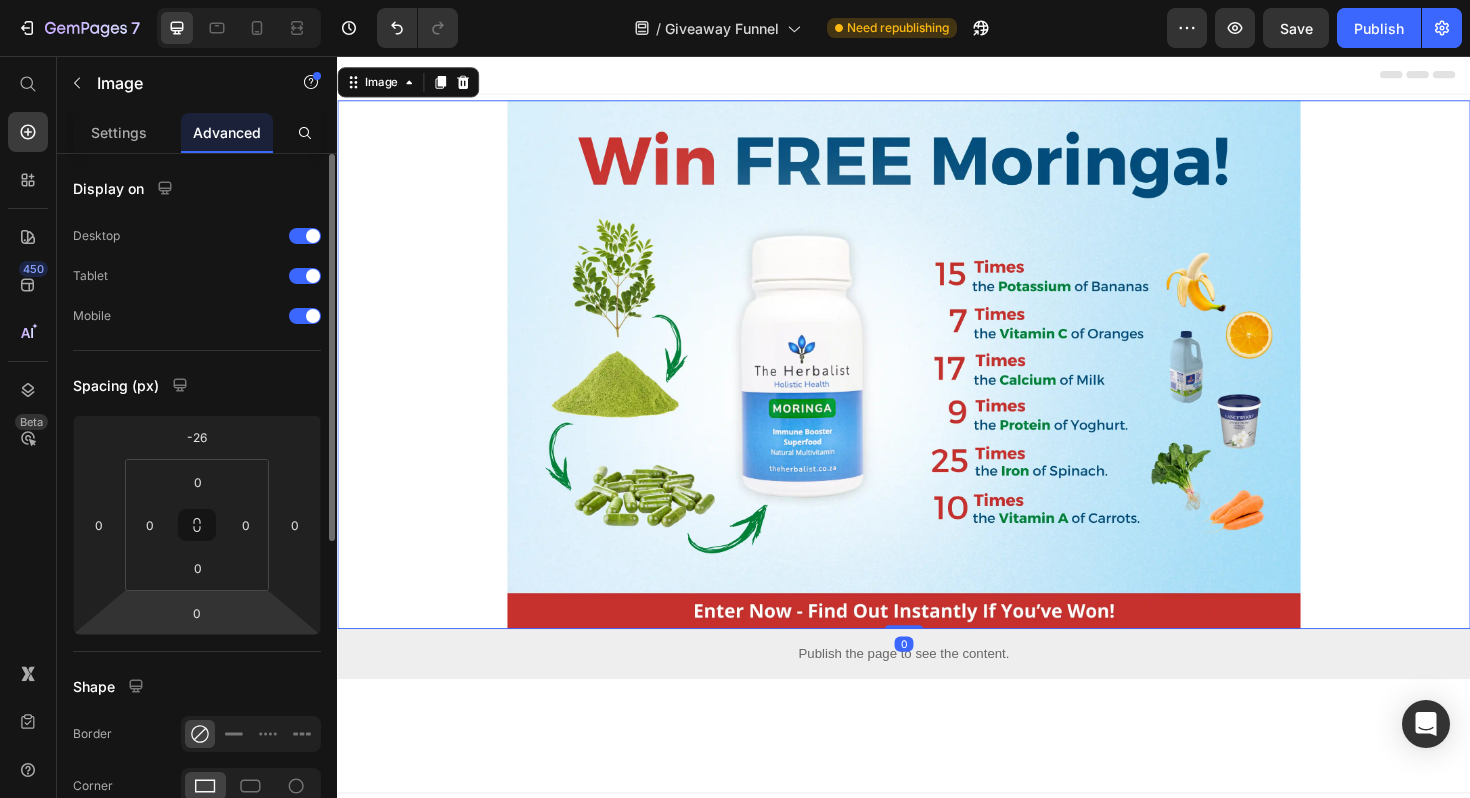 click on "Spacing (px)" at bounding box center (197, 385) 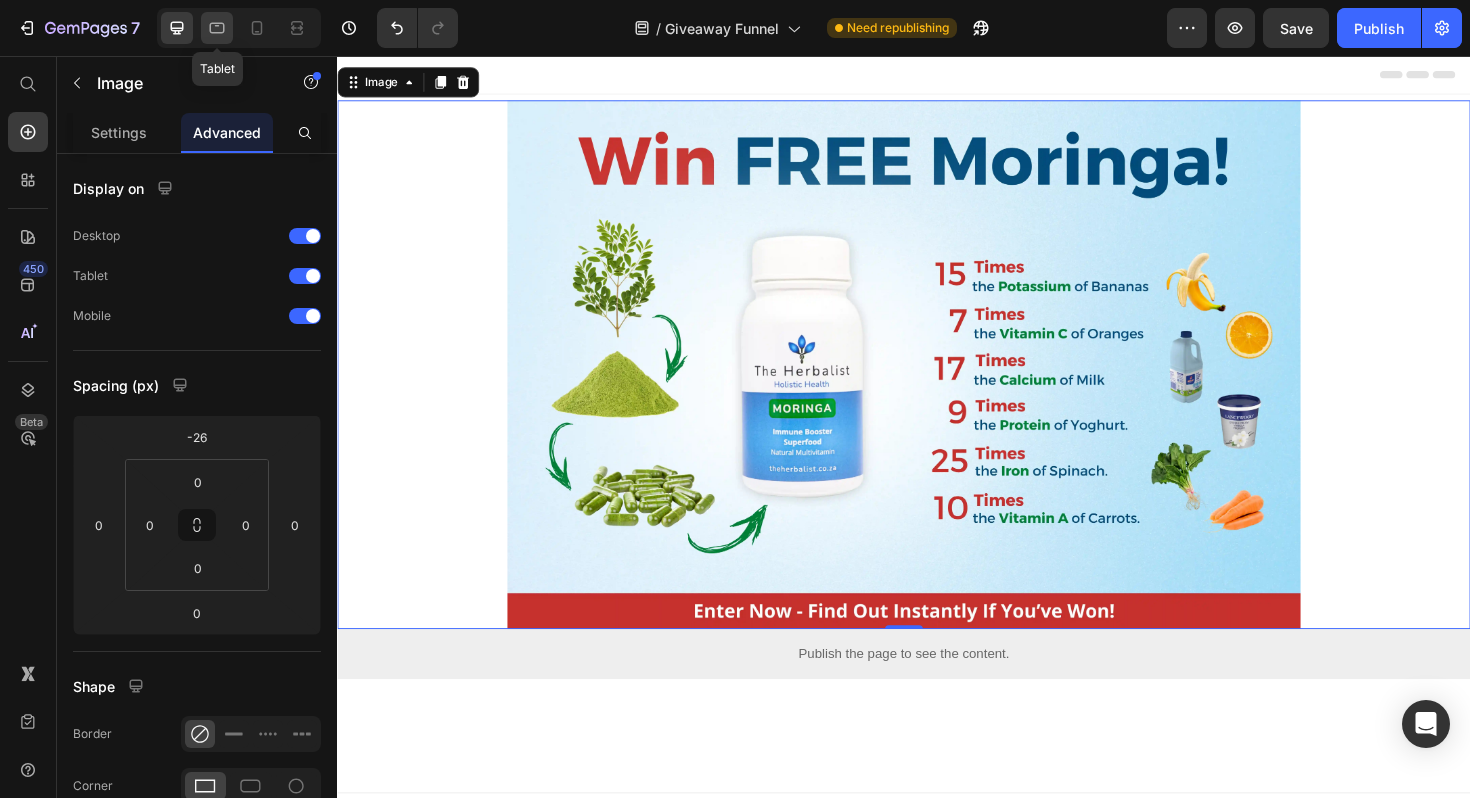 click 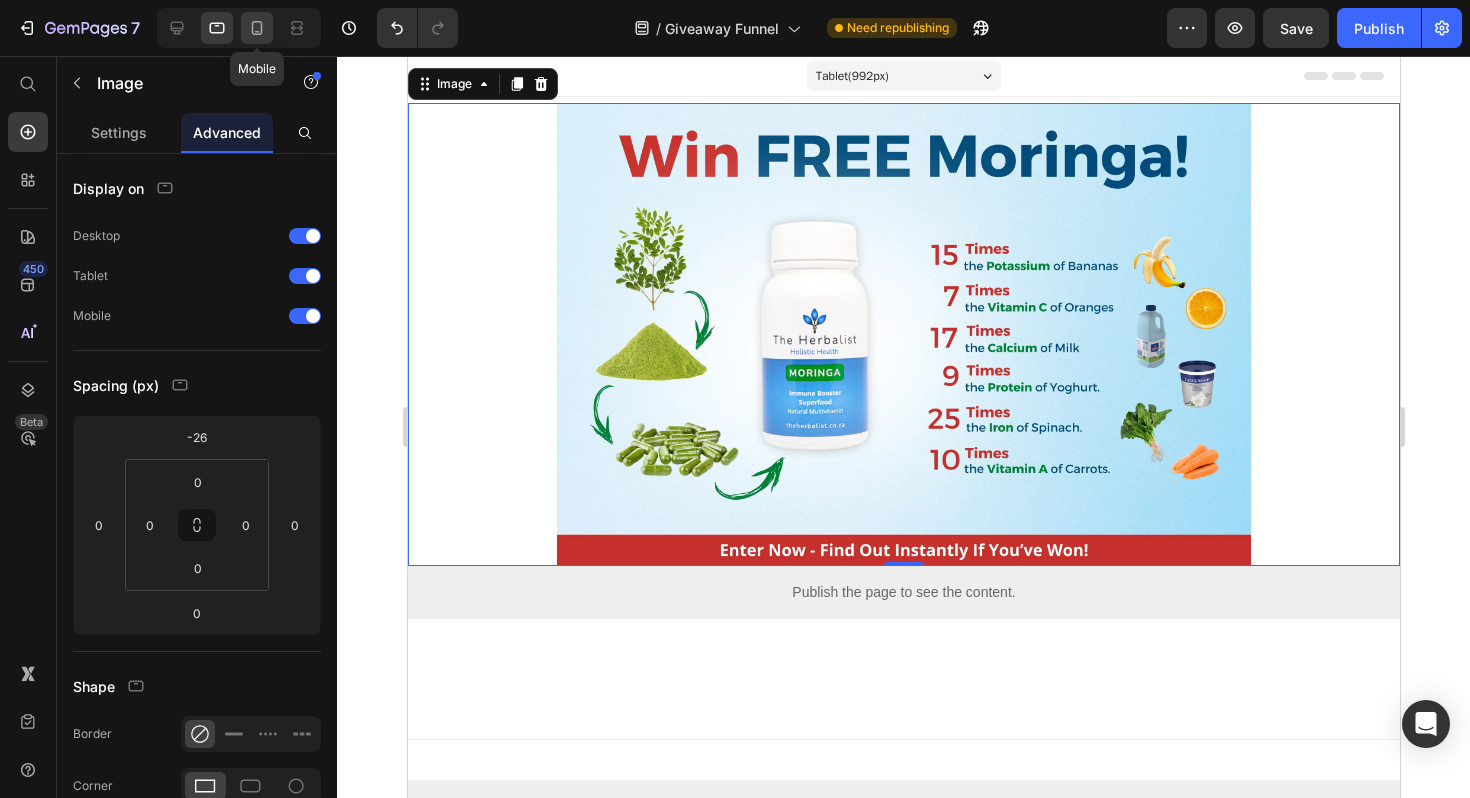 click 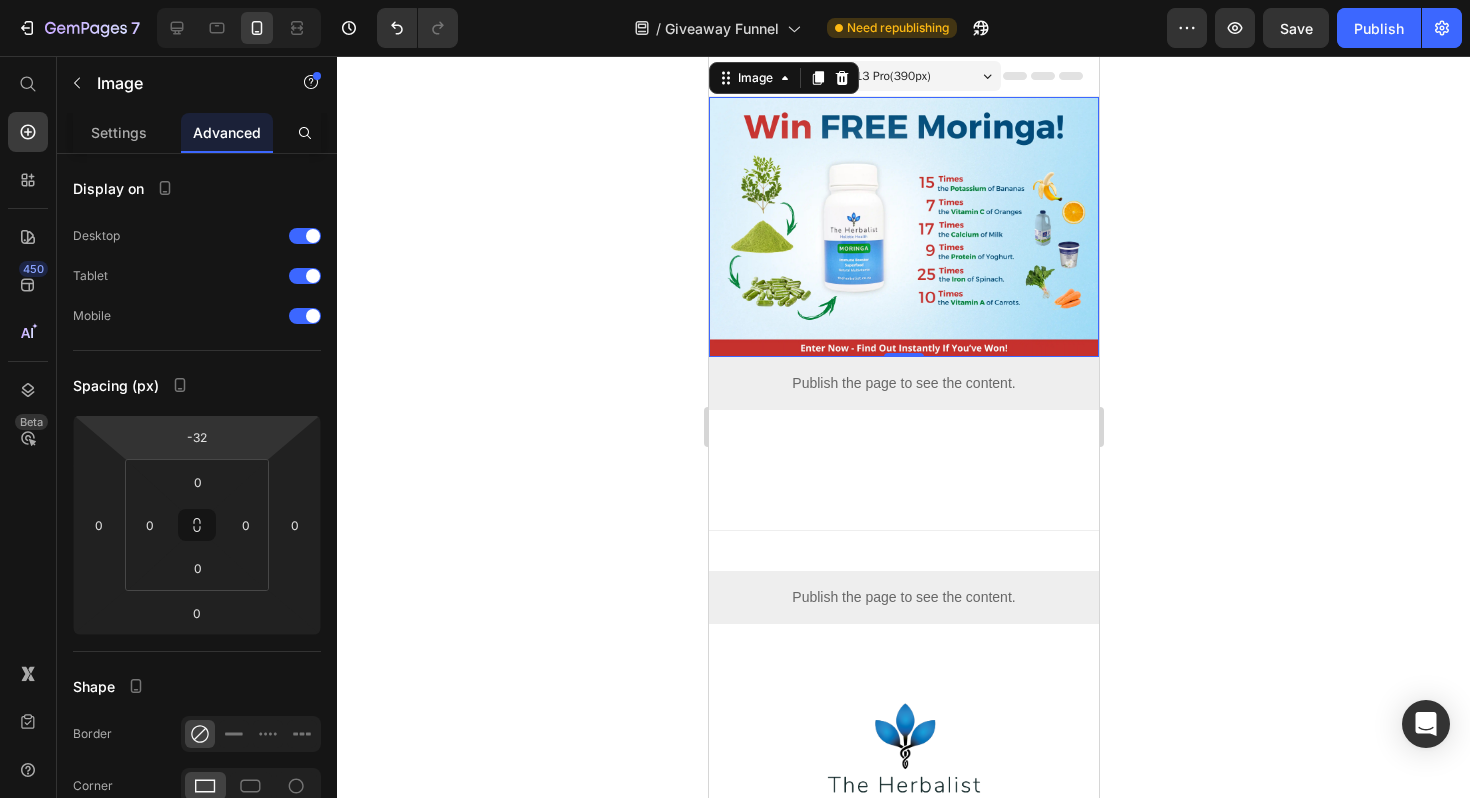 type on "-30" 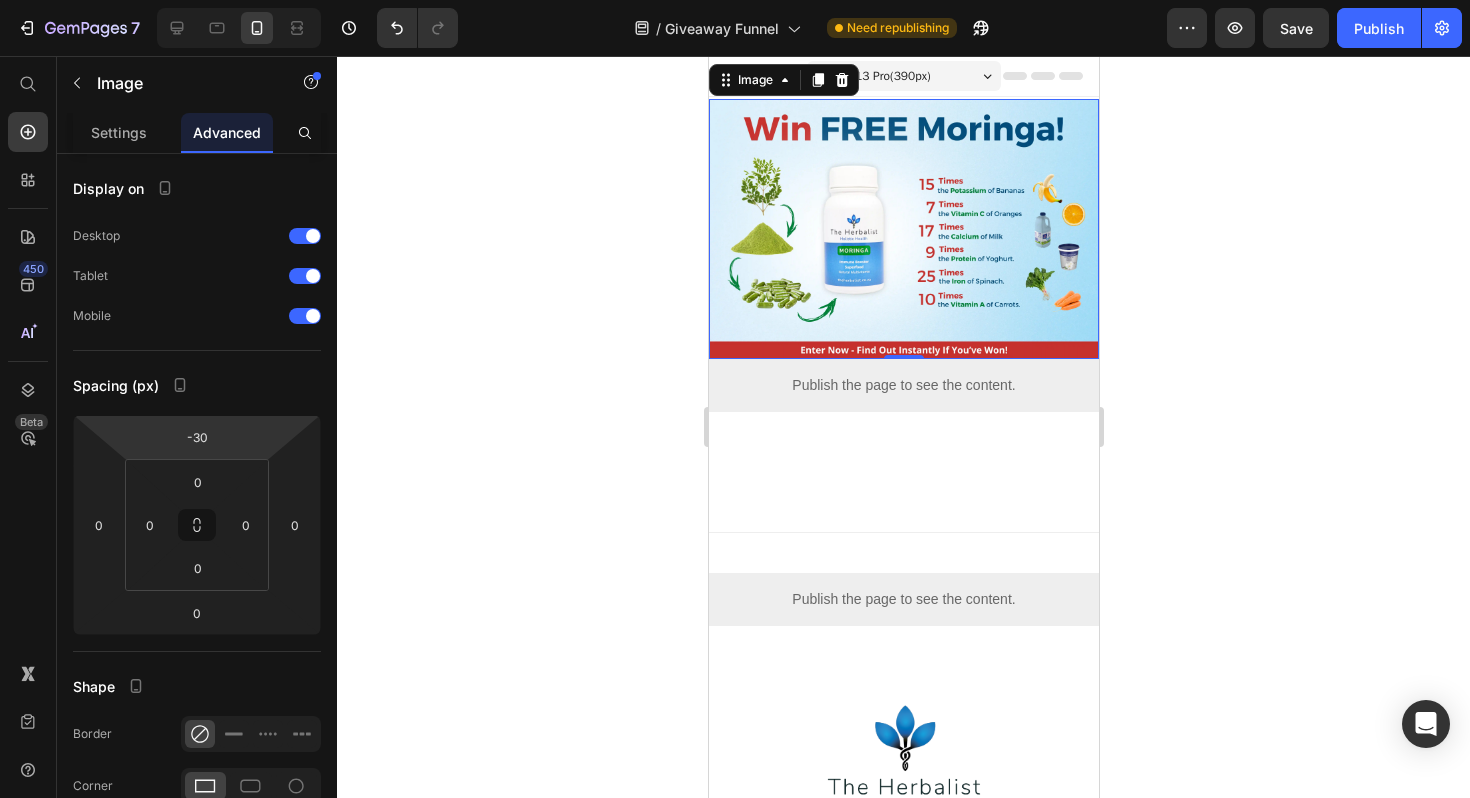 click on "7  Version history  /  Giveaway Funnel Need republishing Preview  Save   Publish  450 Beta Start with Sections Elements Hero Section Product Detail Brands Trusted Badges Guarantee Product Breakdown How to use Testimonials Compare Bundle FAQs Social Proof Brand Story Product List Collection Blog List Contact Sticky Add to Cart Custom Footer Browse Library 450 Layout
Row
Row
Row
Row Text
Heading
Text Block Button
Button
Button
Sticky Back to top Media
Image" at bounding box center (735, 0) 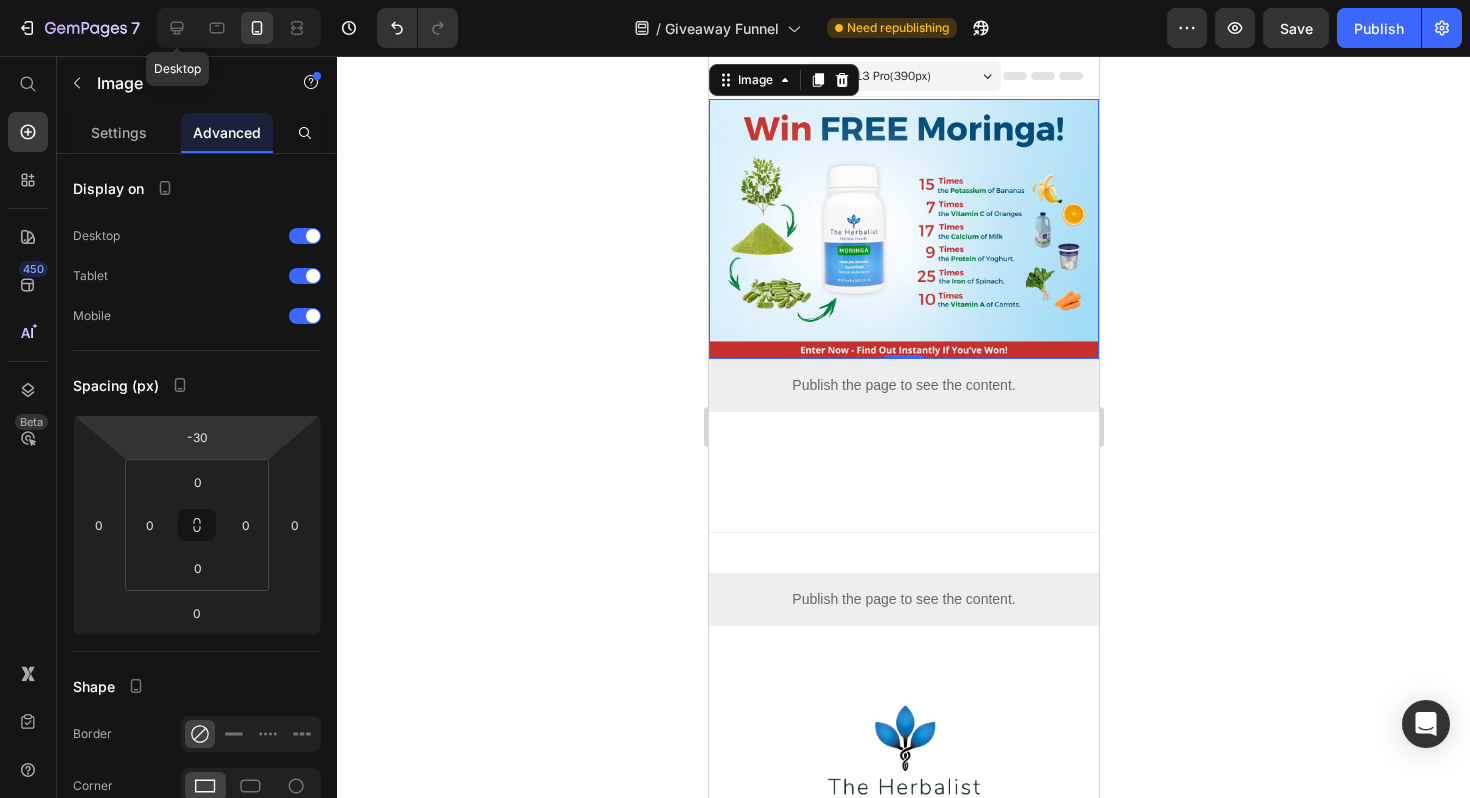 click on "Desktop" at bounding box center [239, 28] 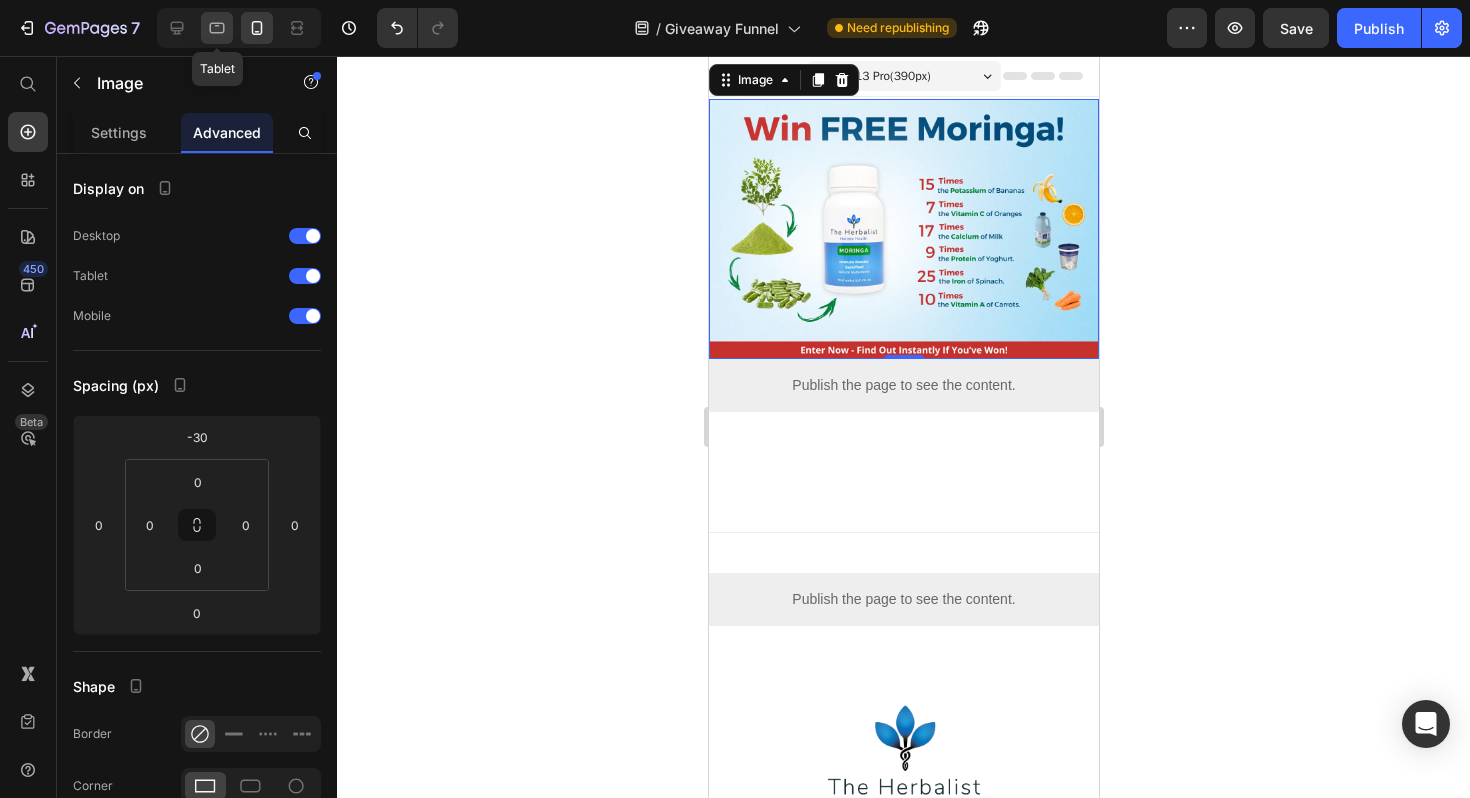 click 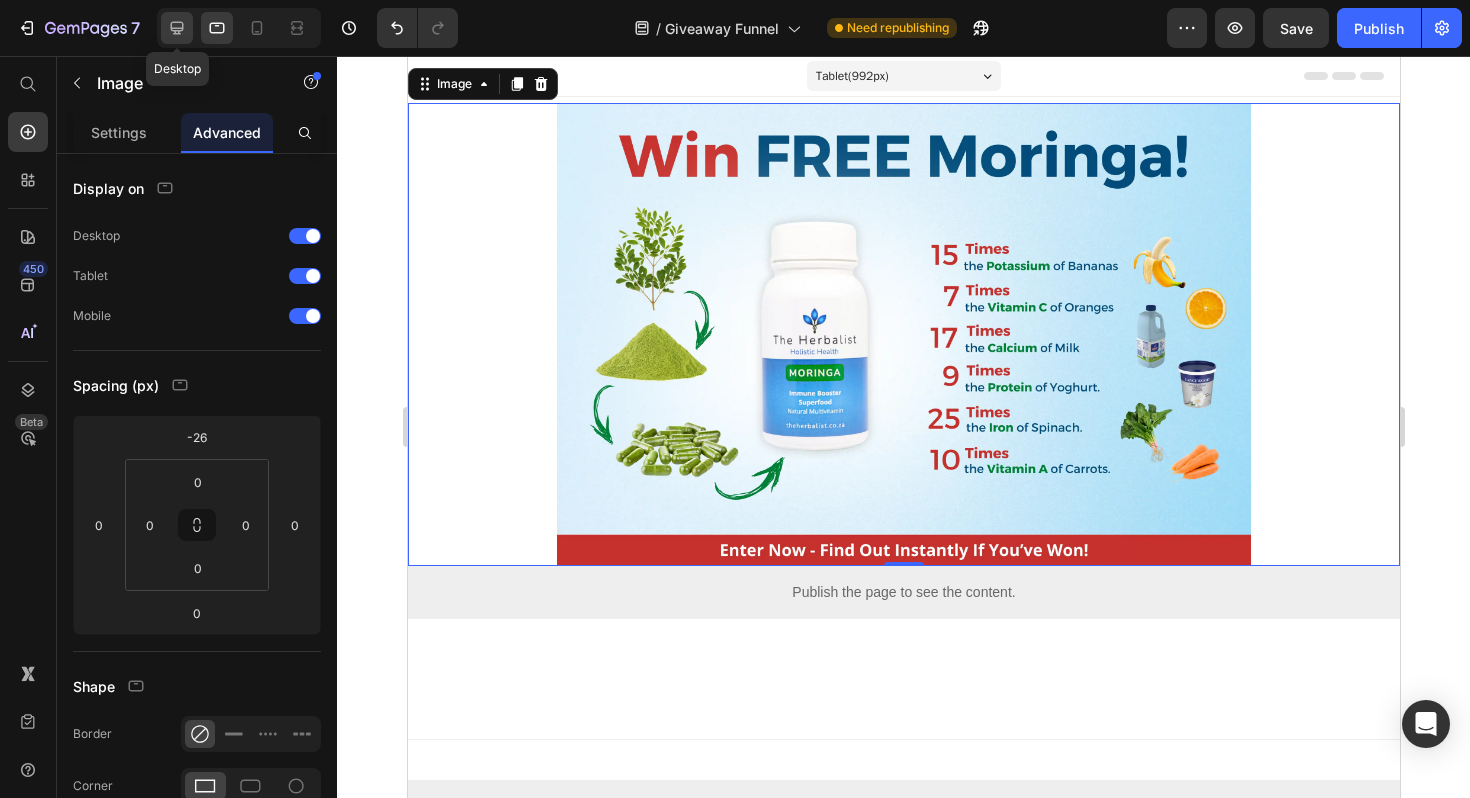 click 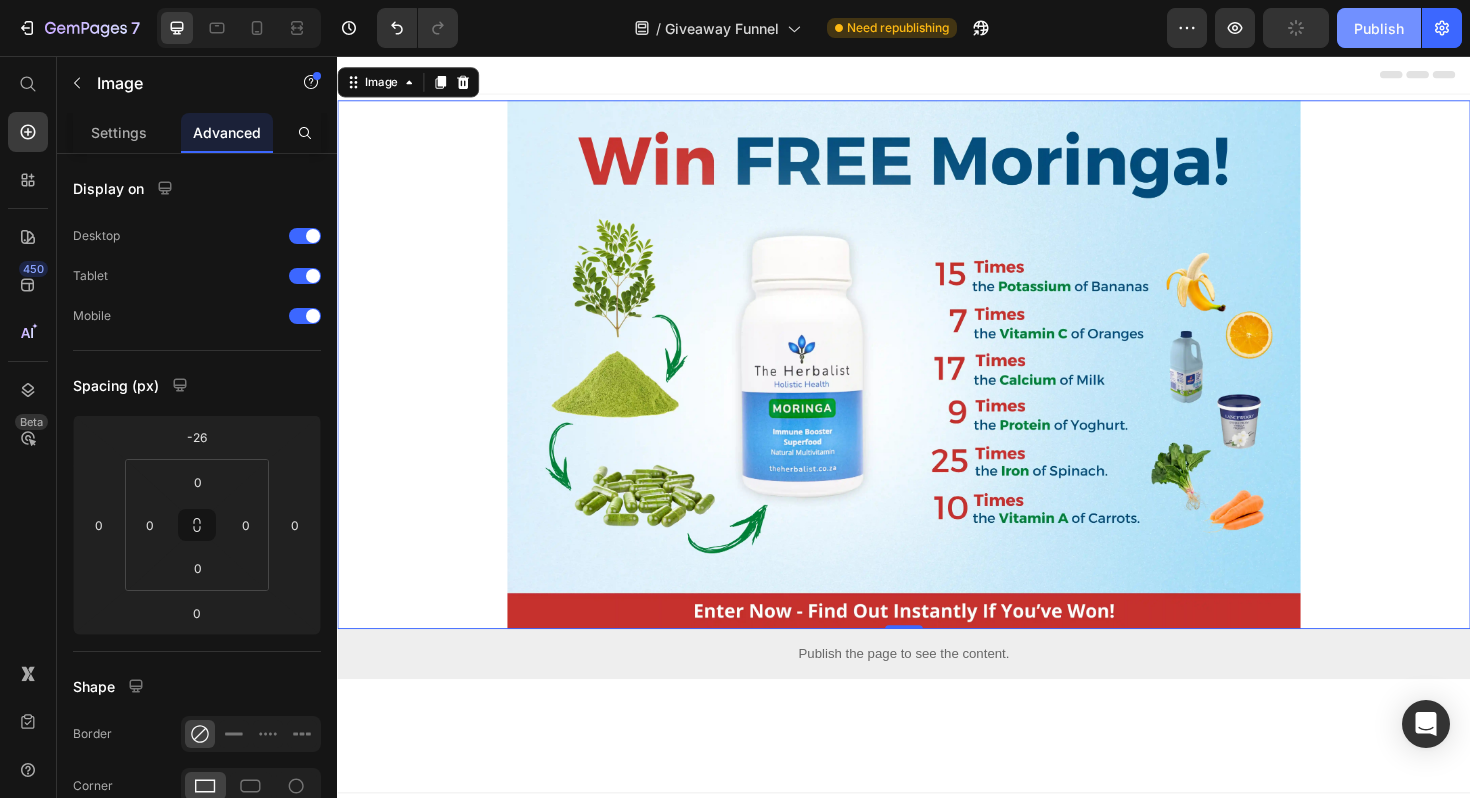 click on "Publish" at bounding box center [1379, 28] 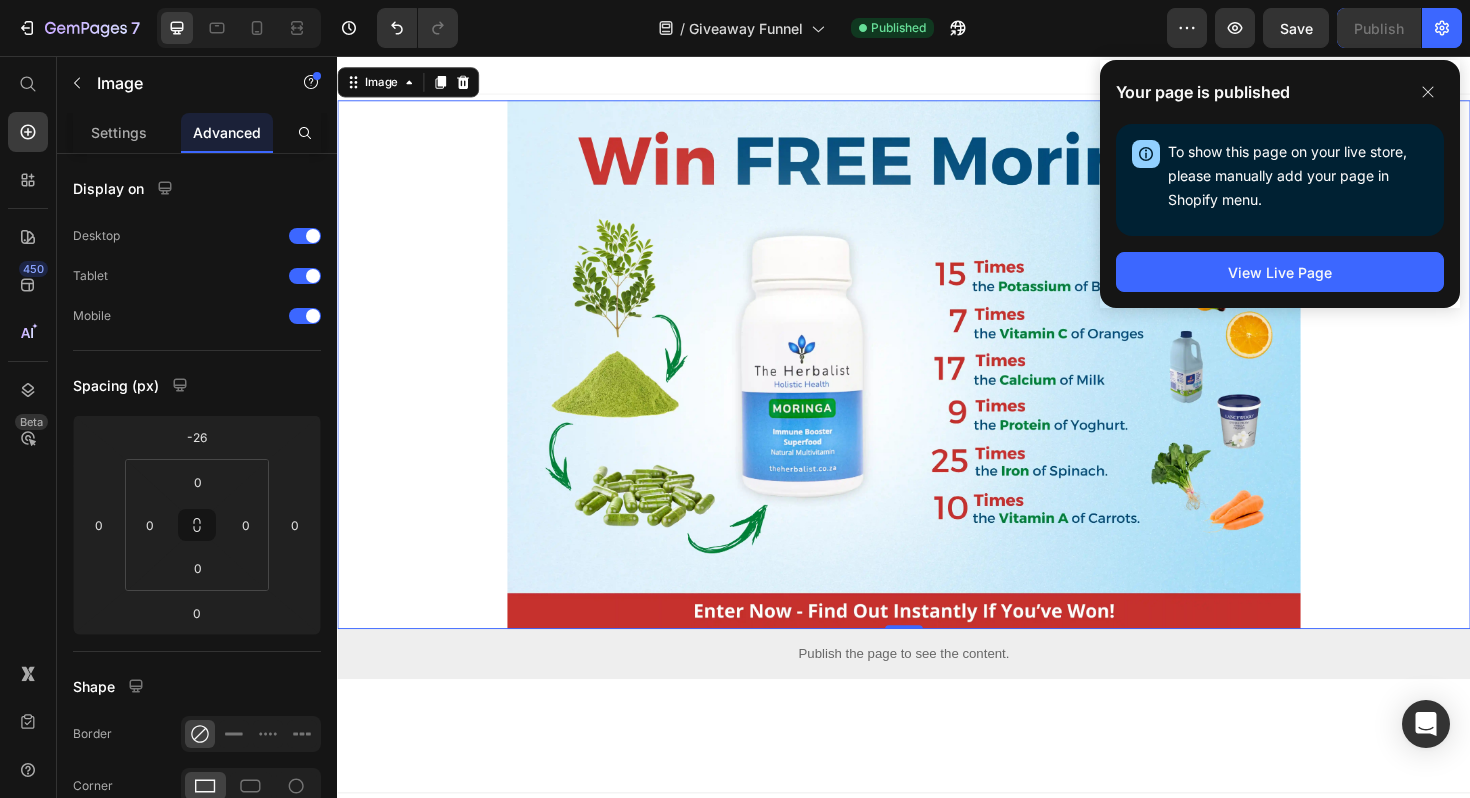 click at bounding box center (937, 383) 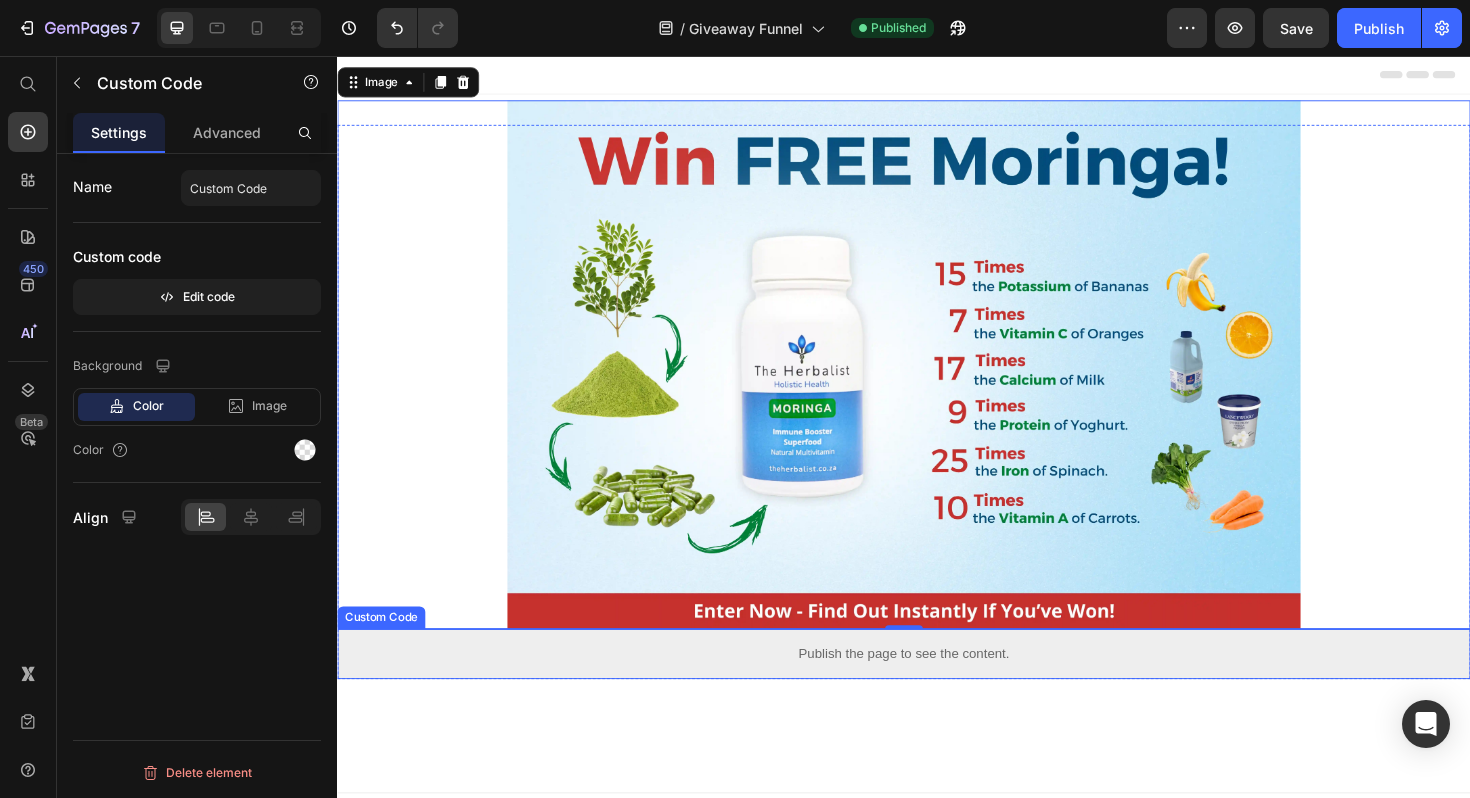 click on "Publish the page to see the content." at bounding box center (937, 689) 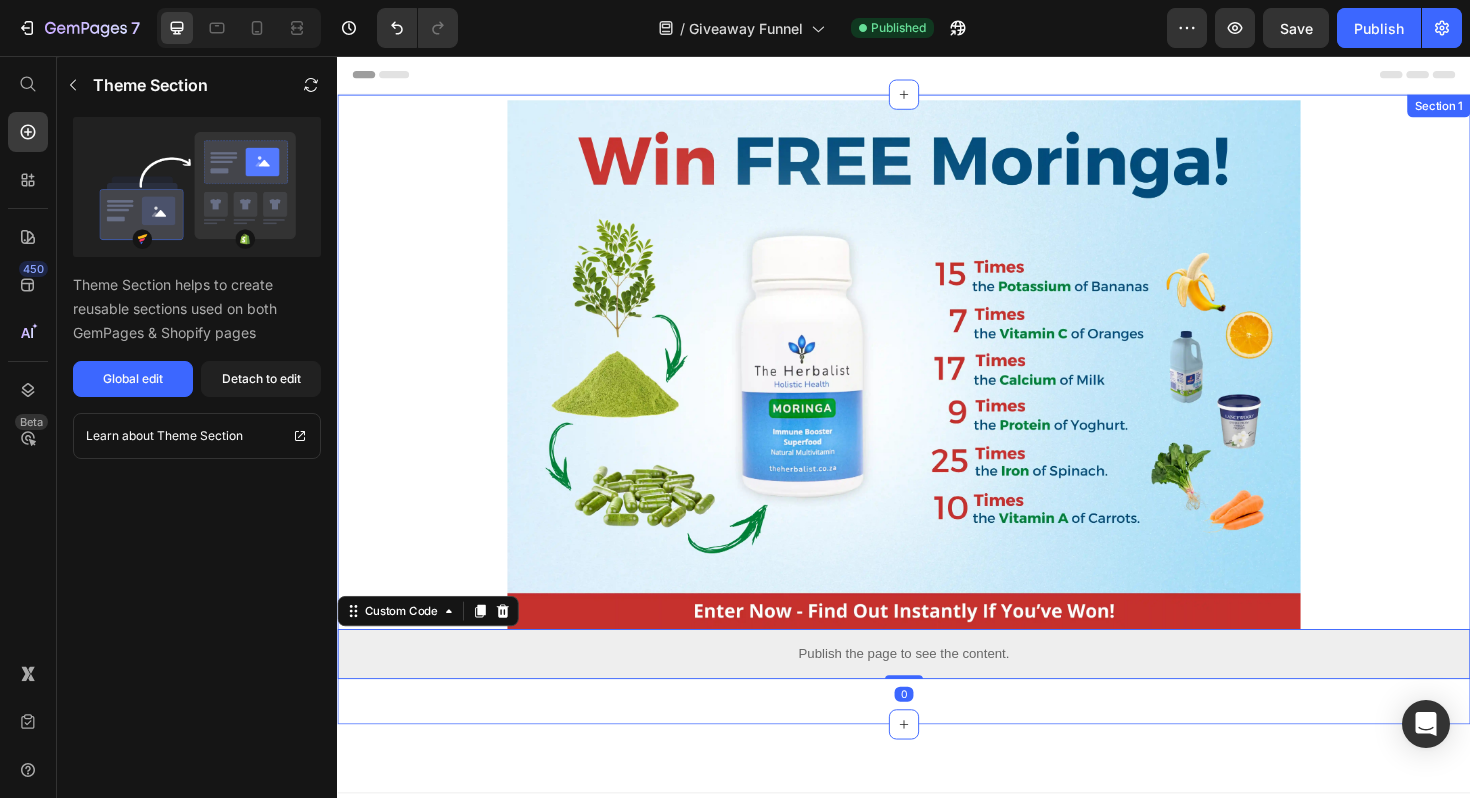 click on "Title Line
Publish the page to see the content.
Custom Code Image                Title Line [EMAIL] Text Block Image Image Image Image Row Quick Links Text Block All Products Text Block Bundles Text Block Retail Stores Text Block Blog Text Block Learn More Text Block FAQ's Text Block Contact Us Text Block Row Other Links Text Block Privacy Policy Text Block Return and Refund Policy Text Block Terms and Conditions Text Block Row Row Row Row Want to Learn More? Heading Enter your email to receive our free holistic wellness course. Text Block Row Klaviyo Klaviyo Row Row Disclaimer: Heading Reader assumes the responsibility to consult health care practitioners or do their own research regarding any products which claim to support and maintain health and general wellbeing and which concur with their beliefs and understanding. Regards, The Herbalist International (Pty) Ltd Text Block Row Footer [V7]" at bounding box center [937, 1383] 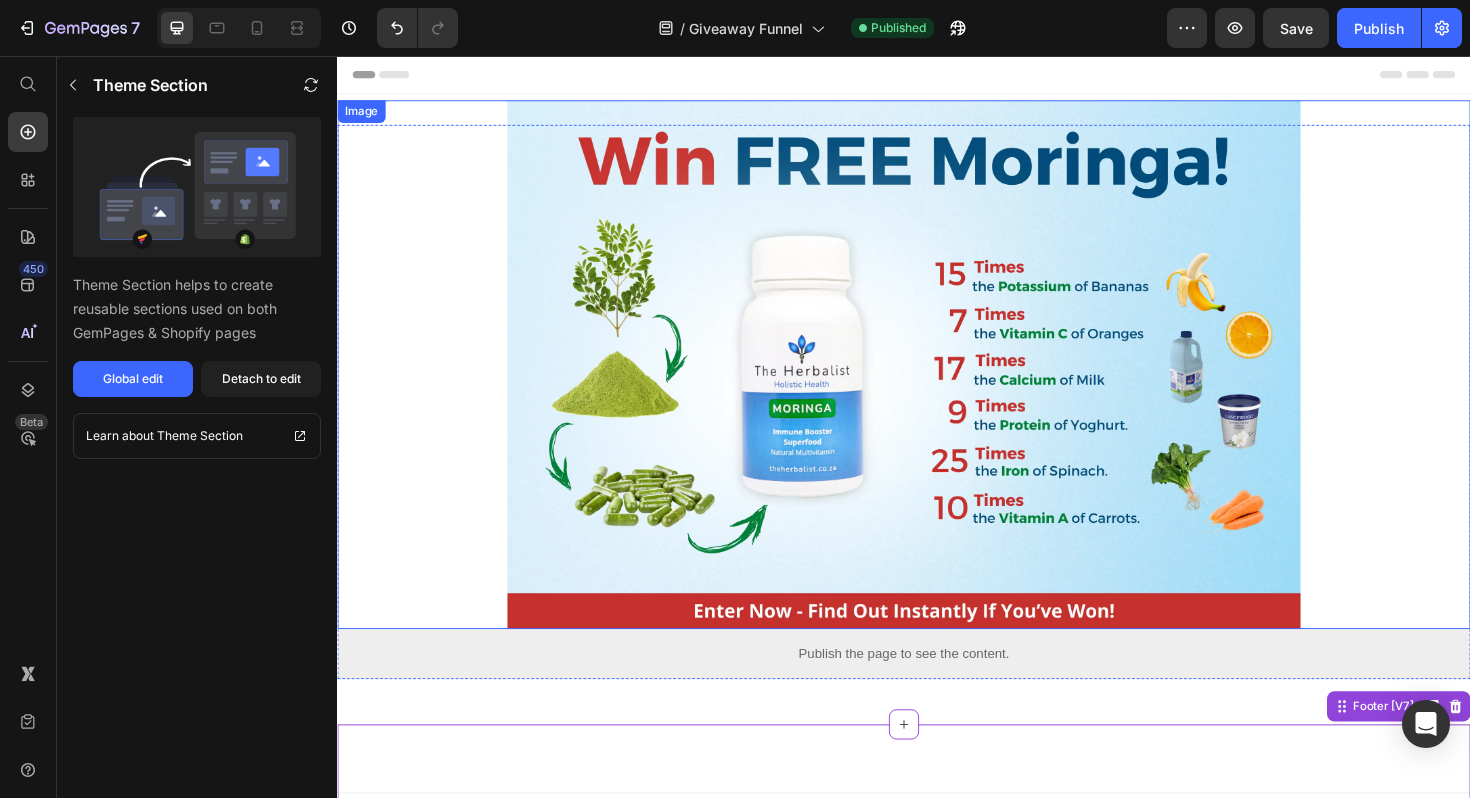 click at bounding box center (937, 383) 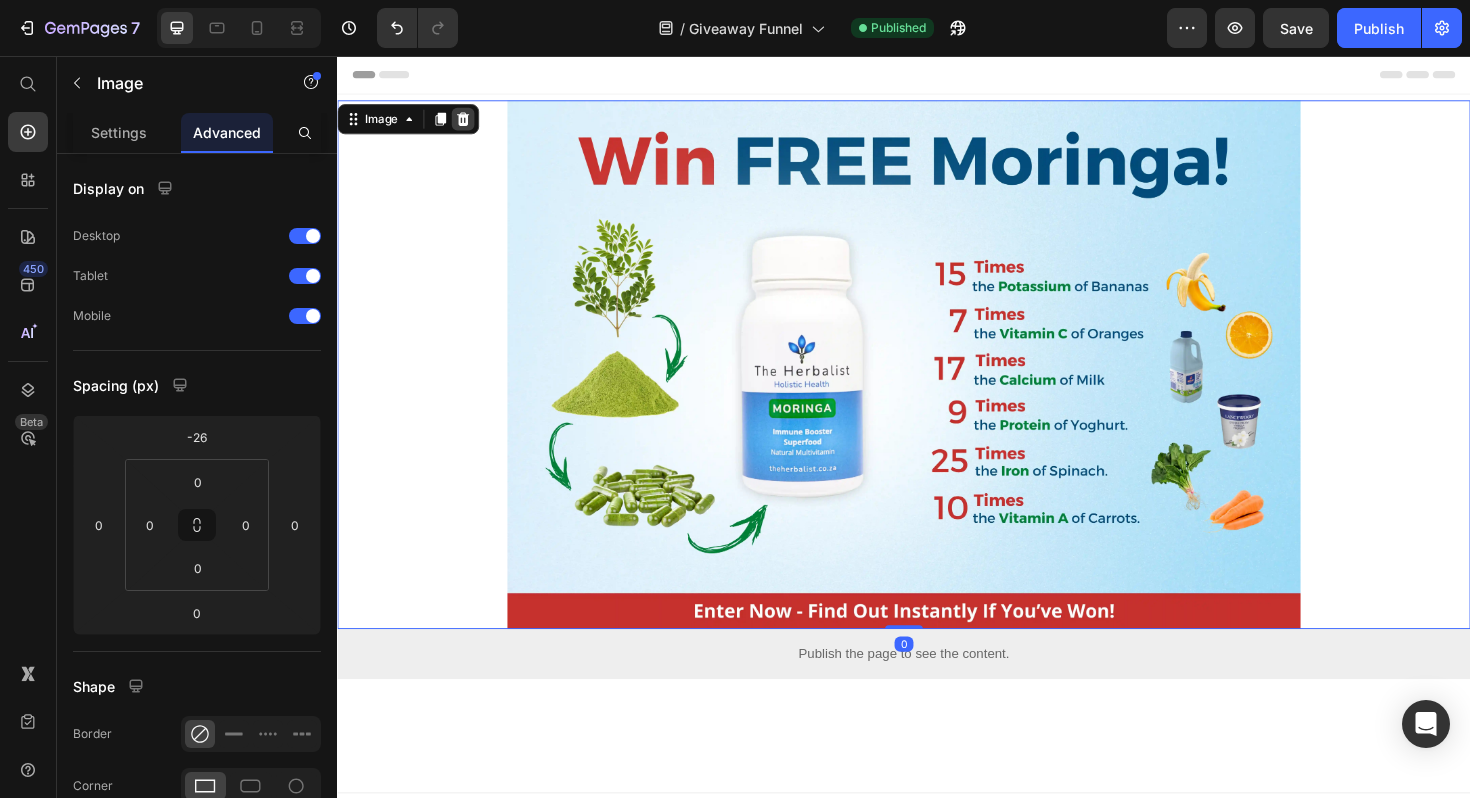 click 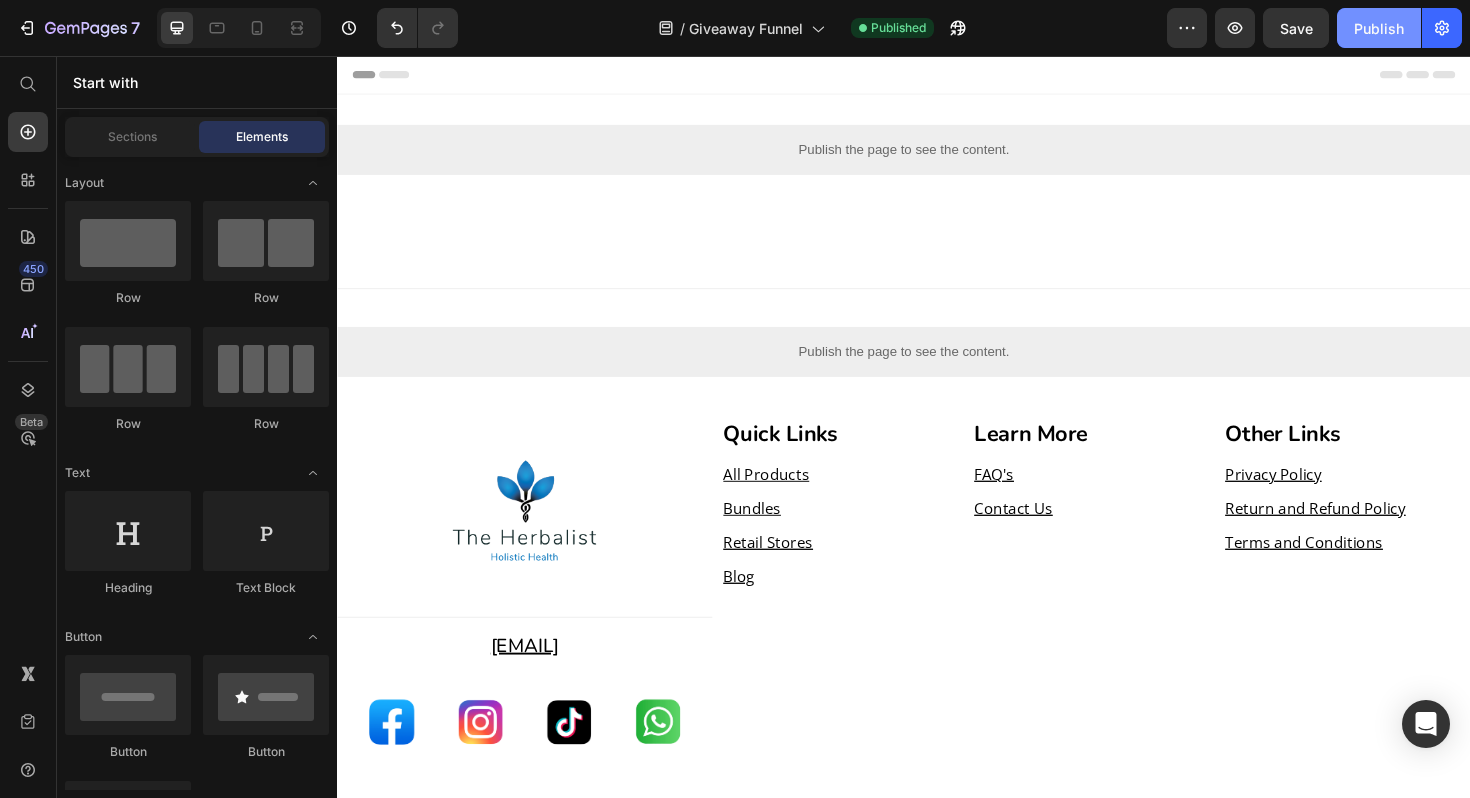 click on "Publish" 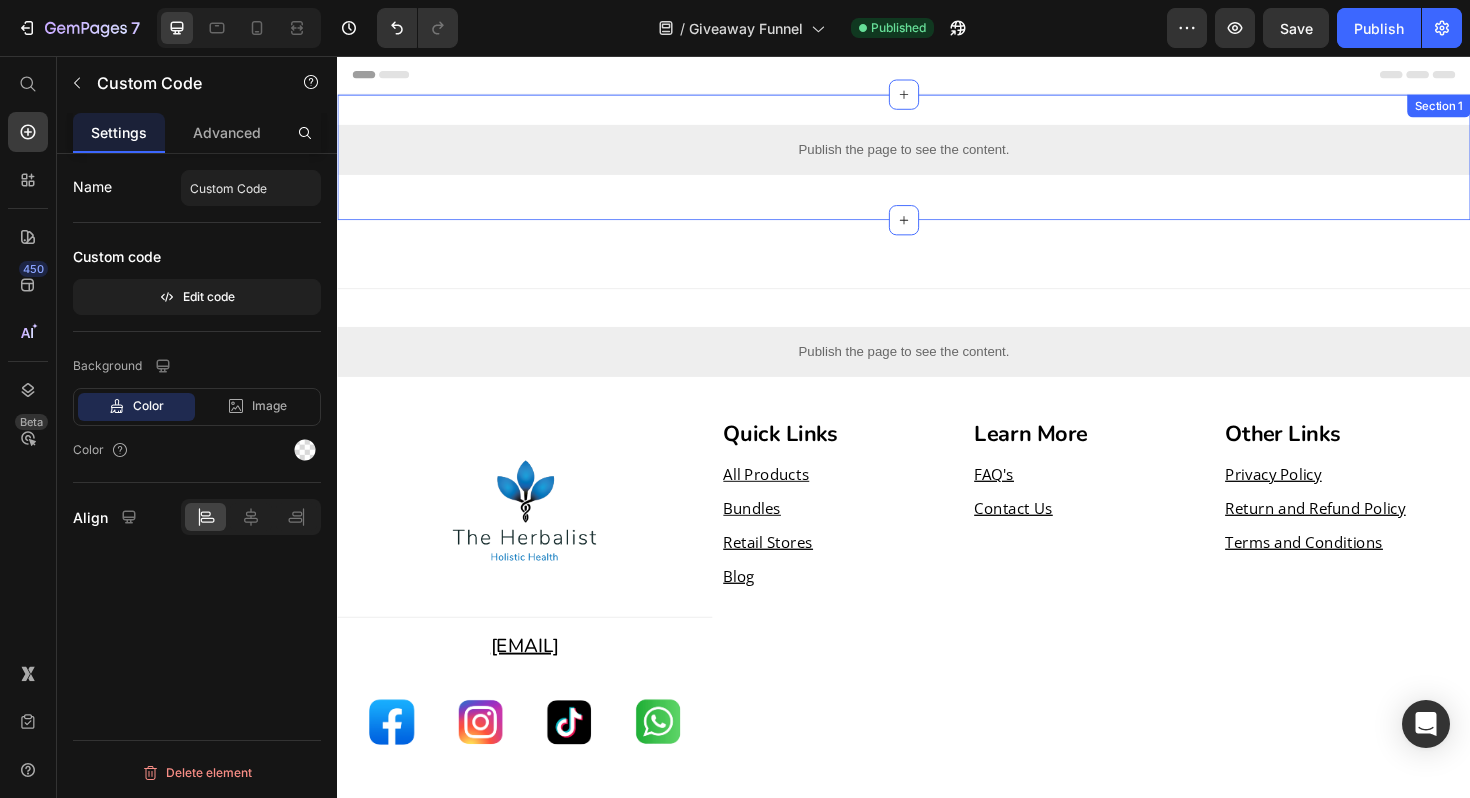 click on "Publish the page to see the content." at bounding box center [937, 155] 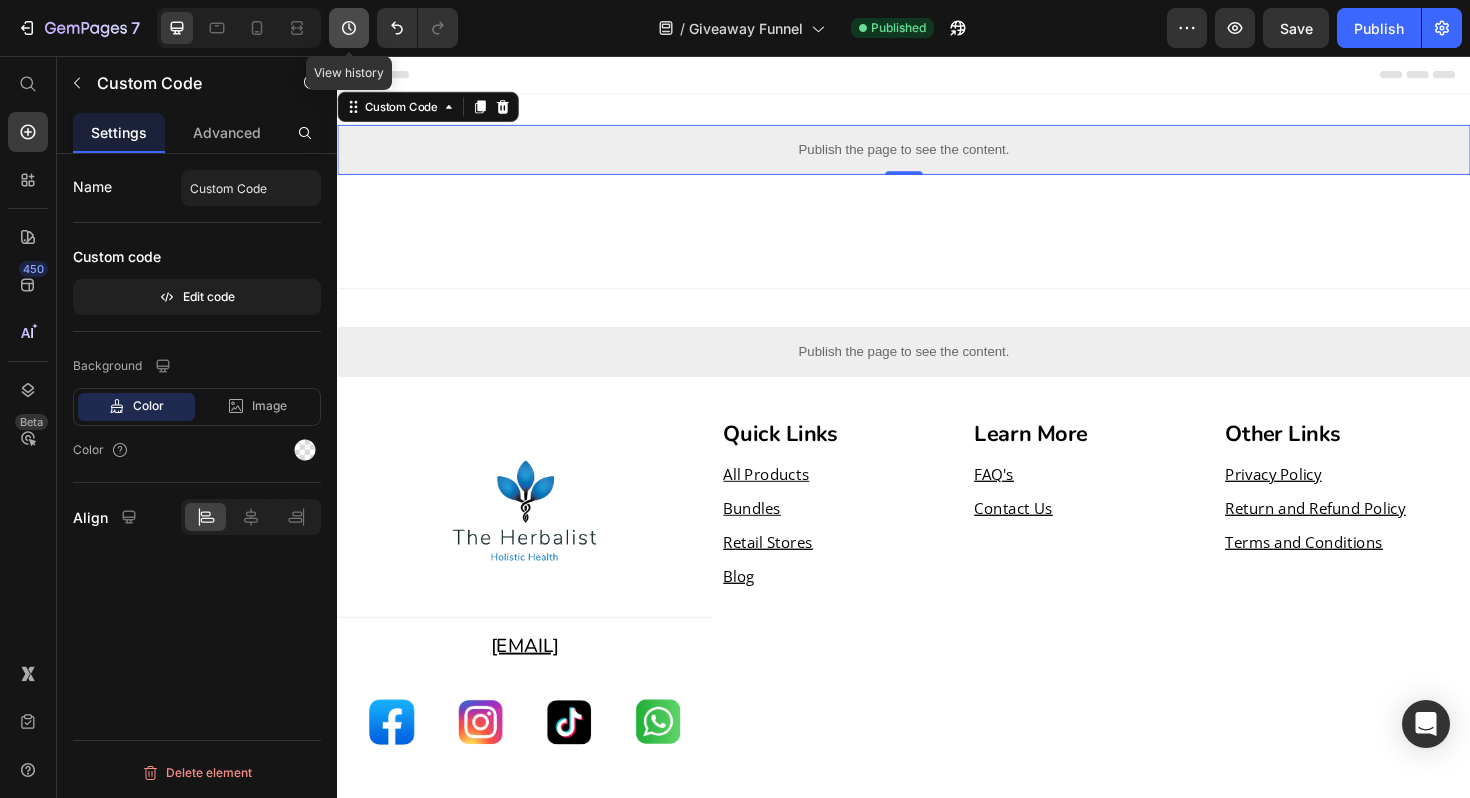 click 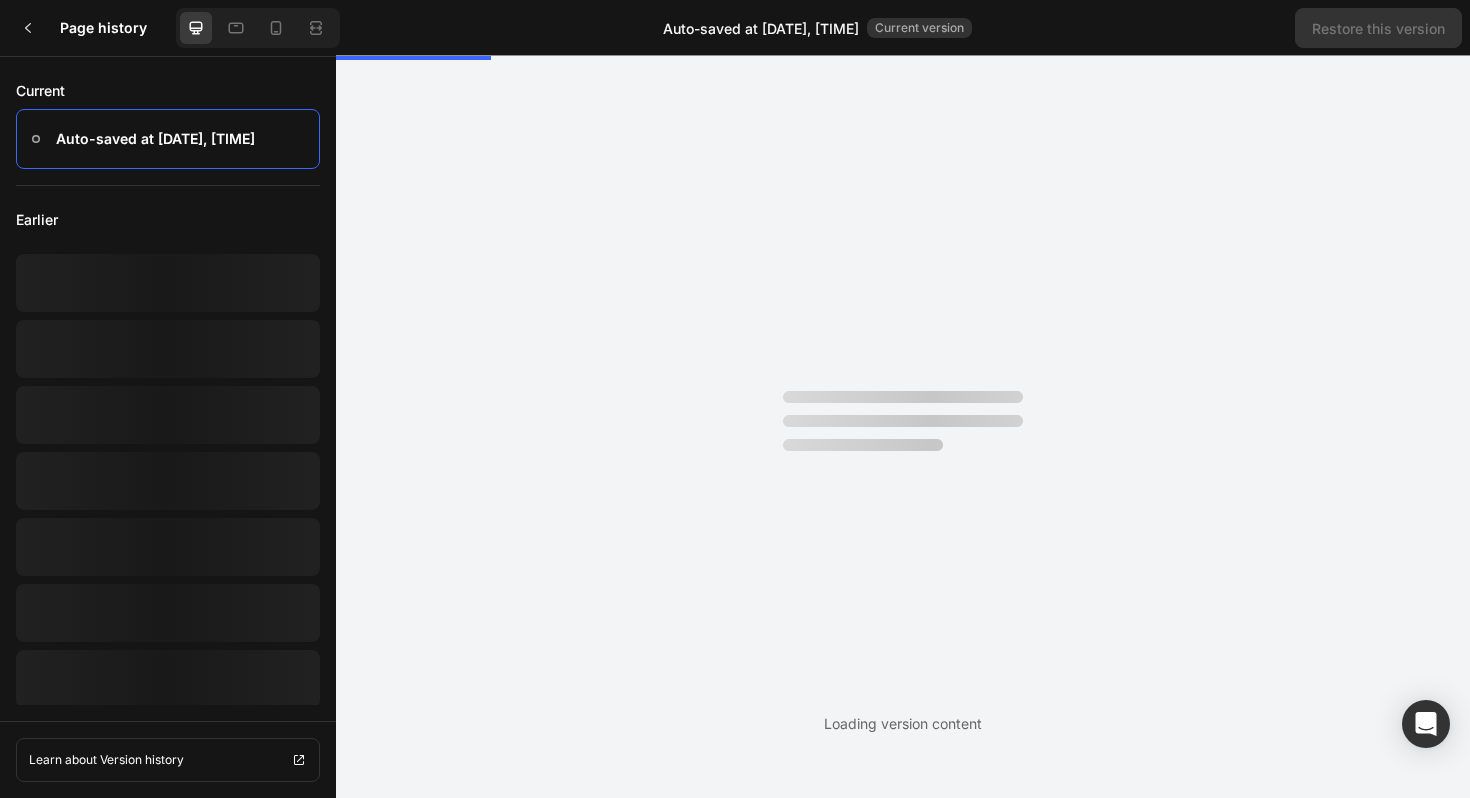 scroll, scrollTop: 0, scrollLeft: 0, axis: both 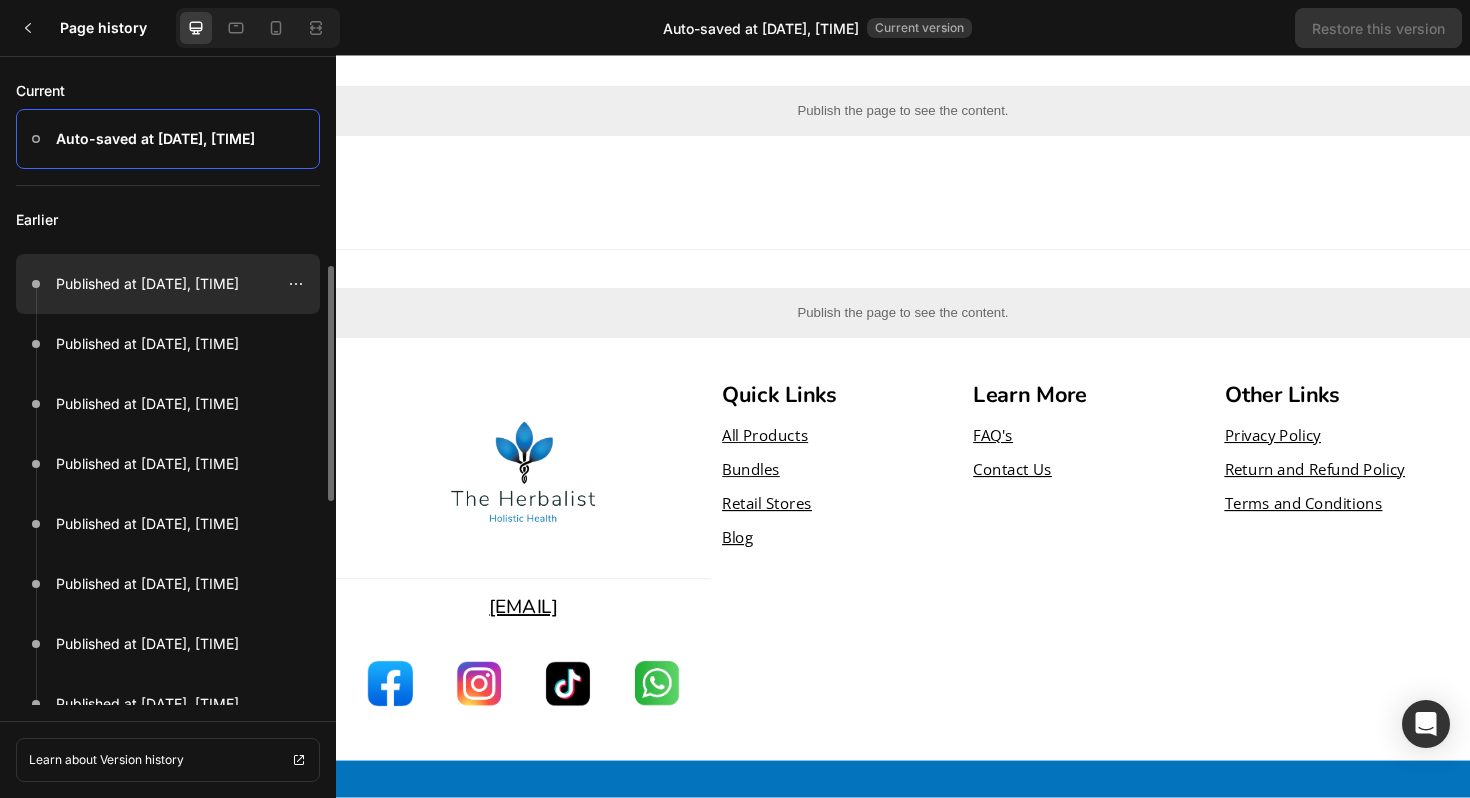 click on "Published at [DATE], [TIME]" at bounding box center (147, 284) 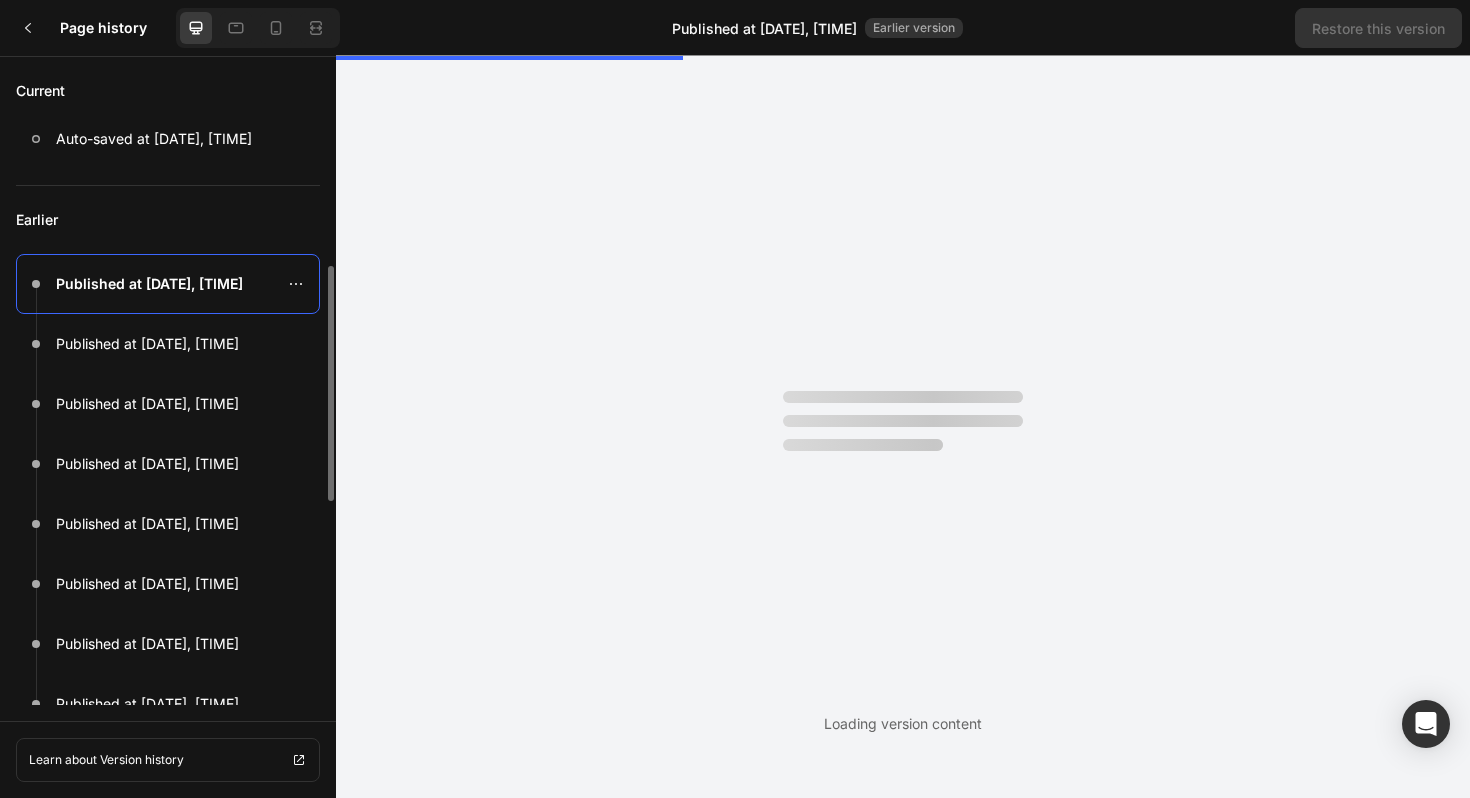 scroll, scrollTop: 0, scrollLeft: 0, axis: both 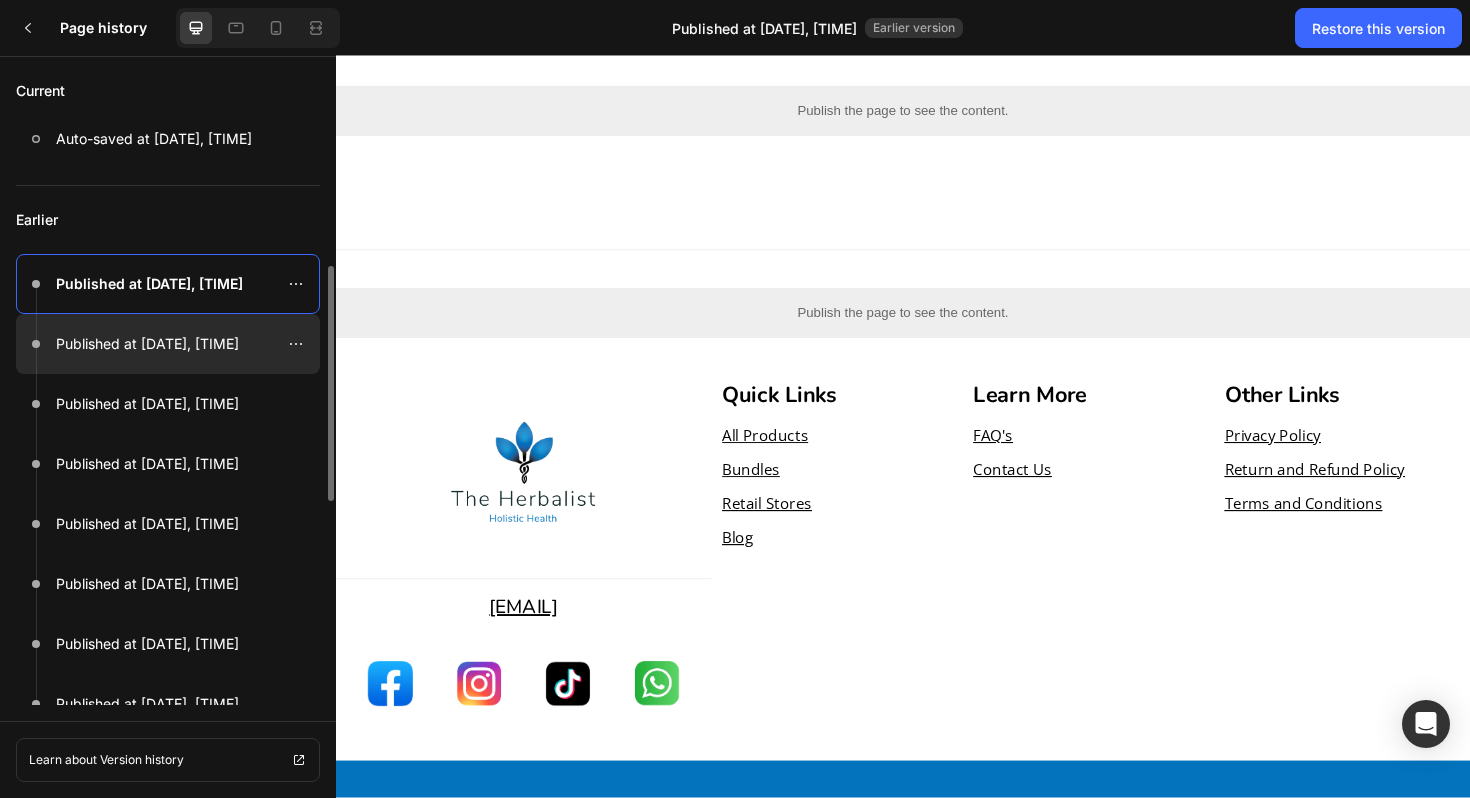 click on "Published at [DATE], [TIME]" at bounding box center (147, 344) 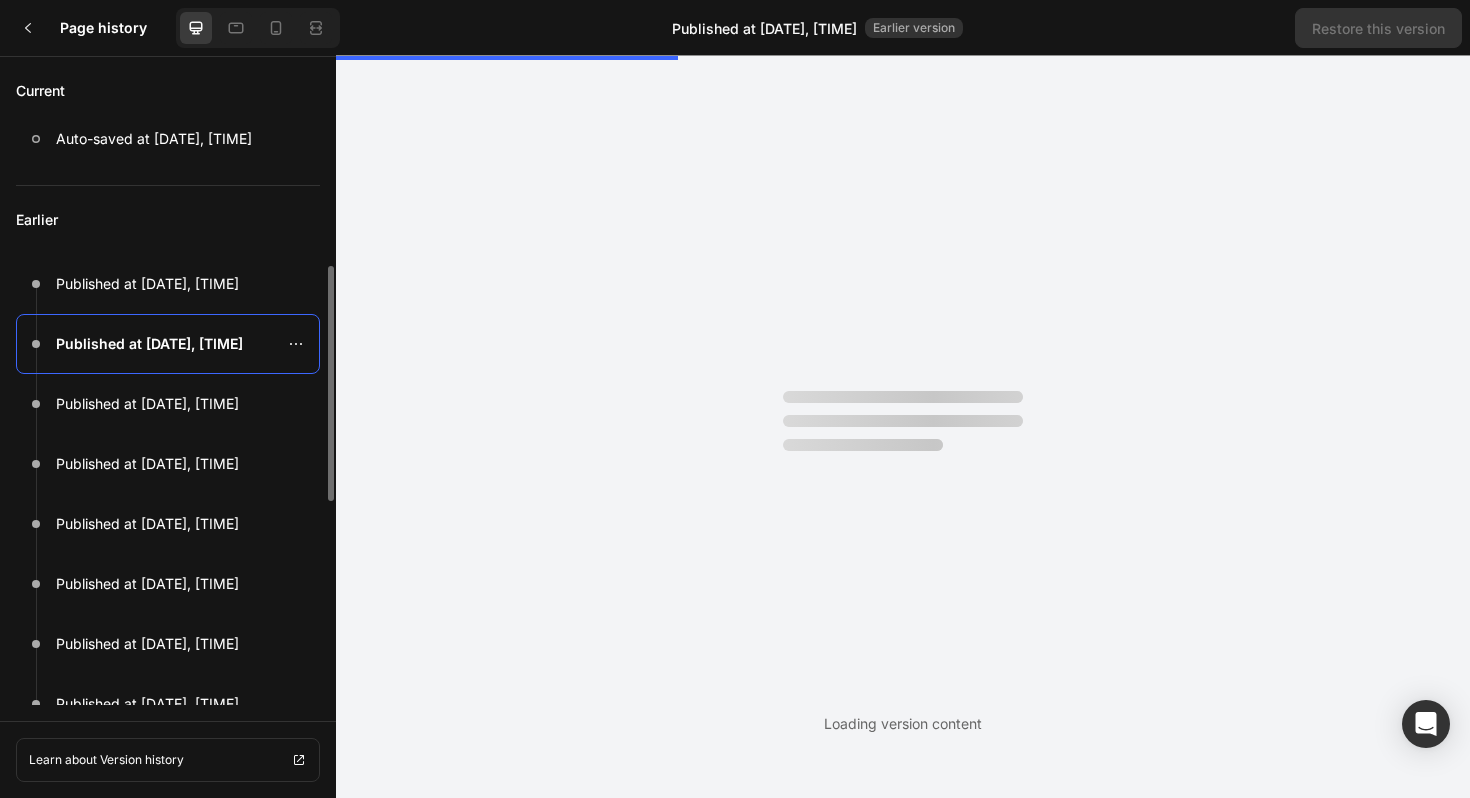 scroll, scrollTop: 0, scrollLeft: 0, axis: both 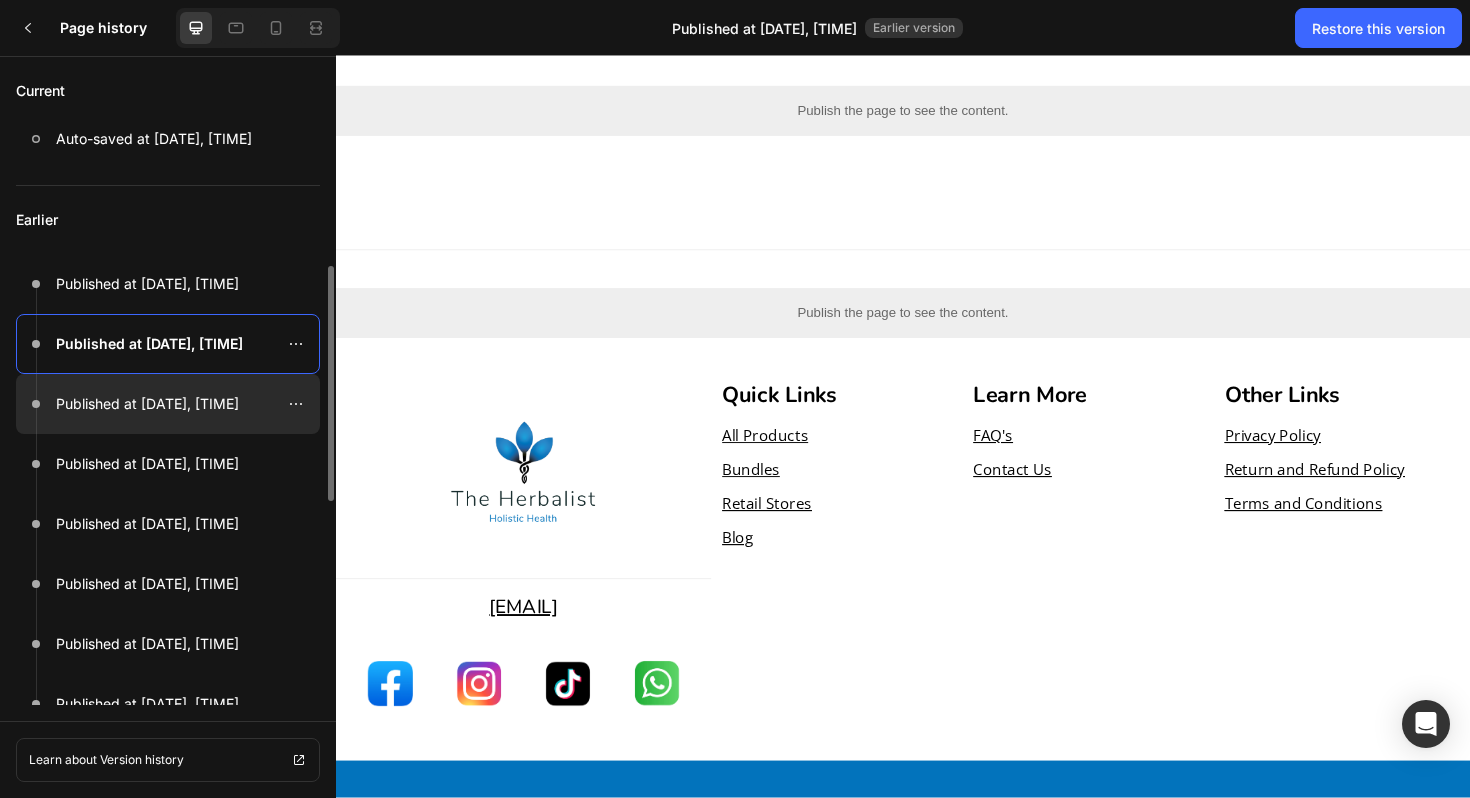 click on "Published at [DATE], [TIME]" at bounding box center [147, 404] 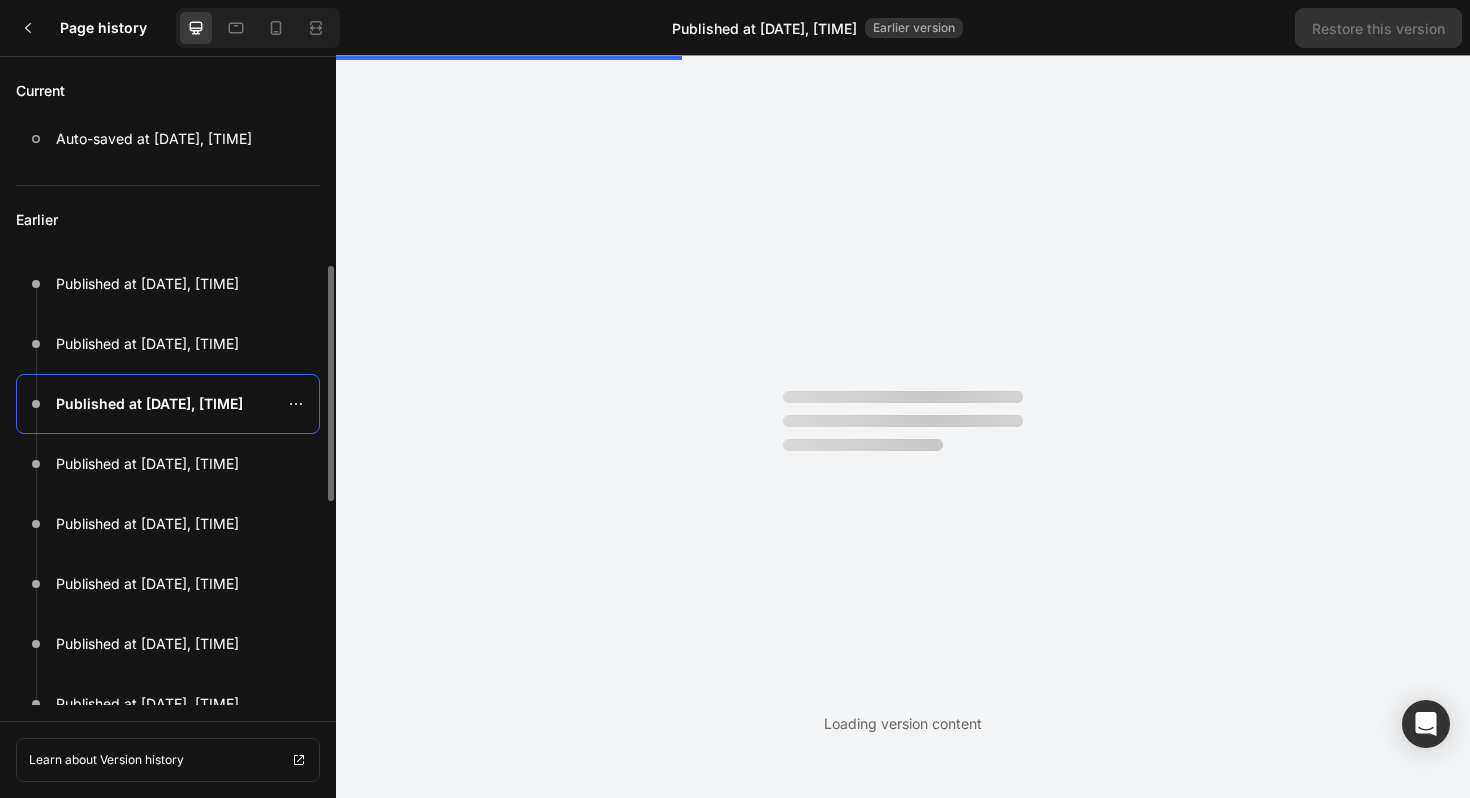 scroll, scrollTop: 0, scrollLeft: 0, axis: both 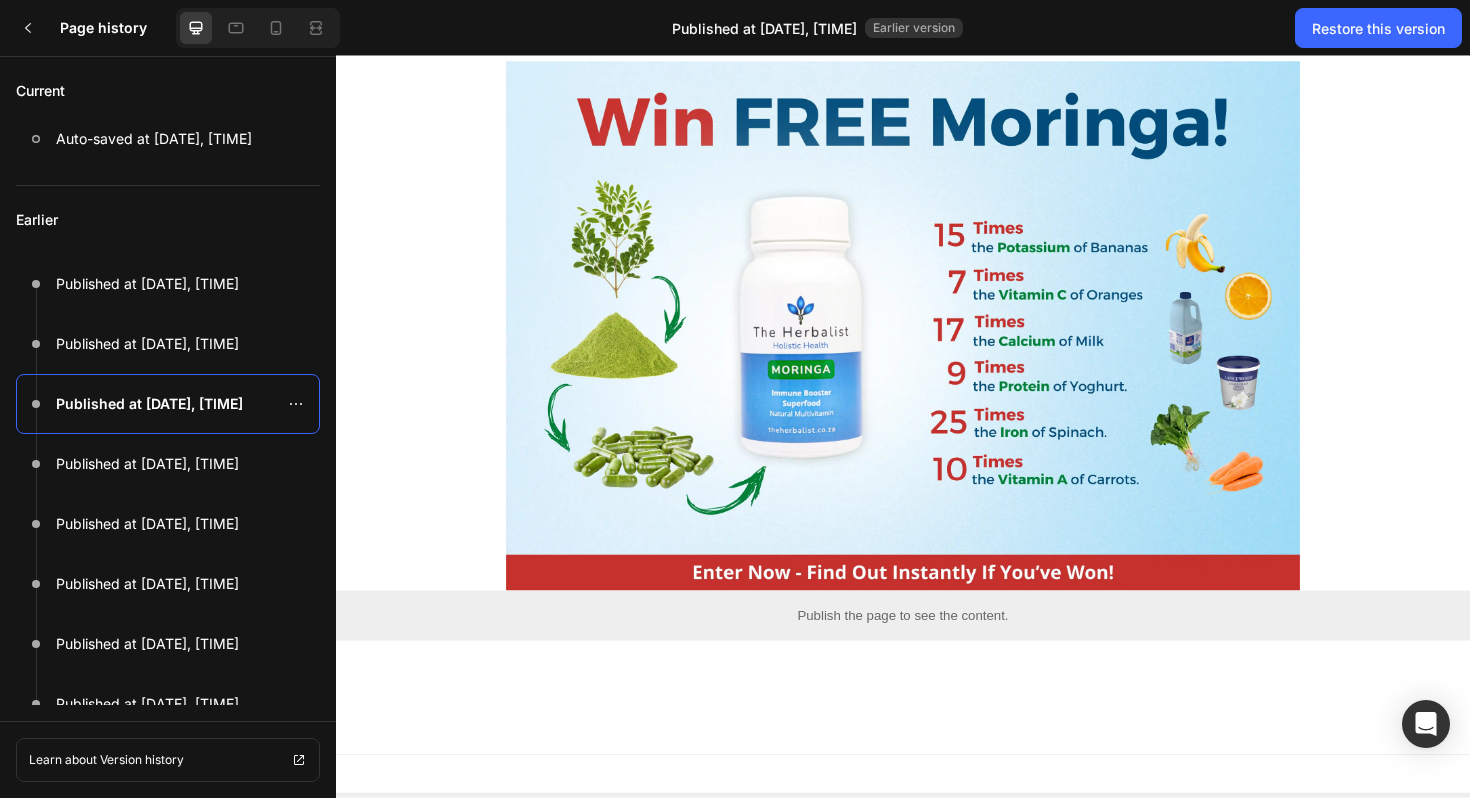 click at bounding box center [936, 342] 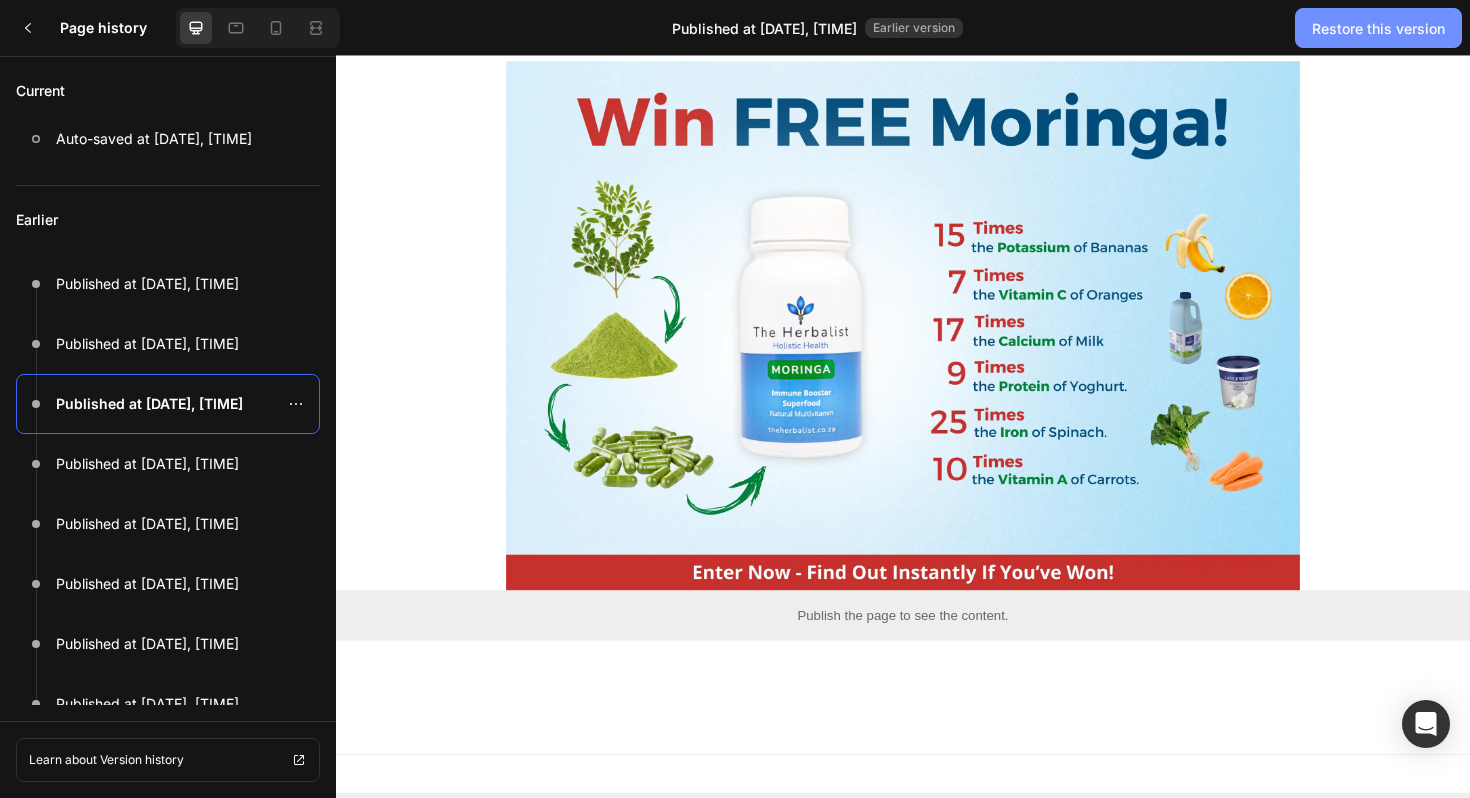 click on "Restore this version" at bounding box center [1378, 28] 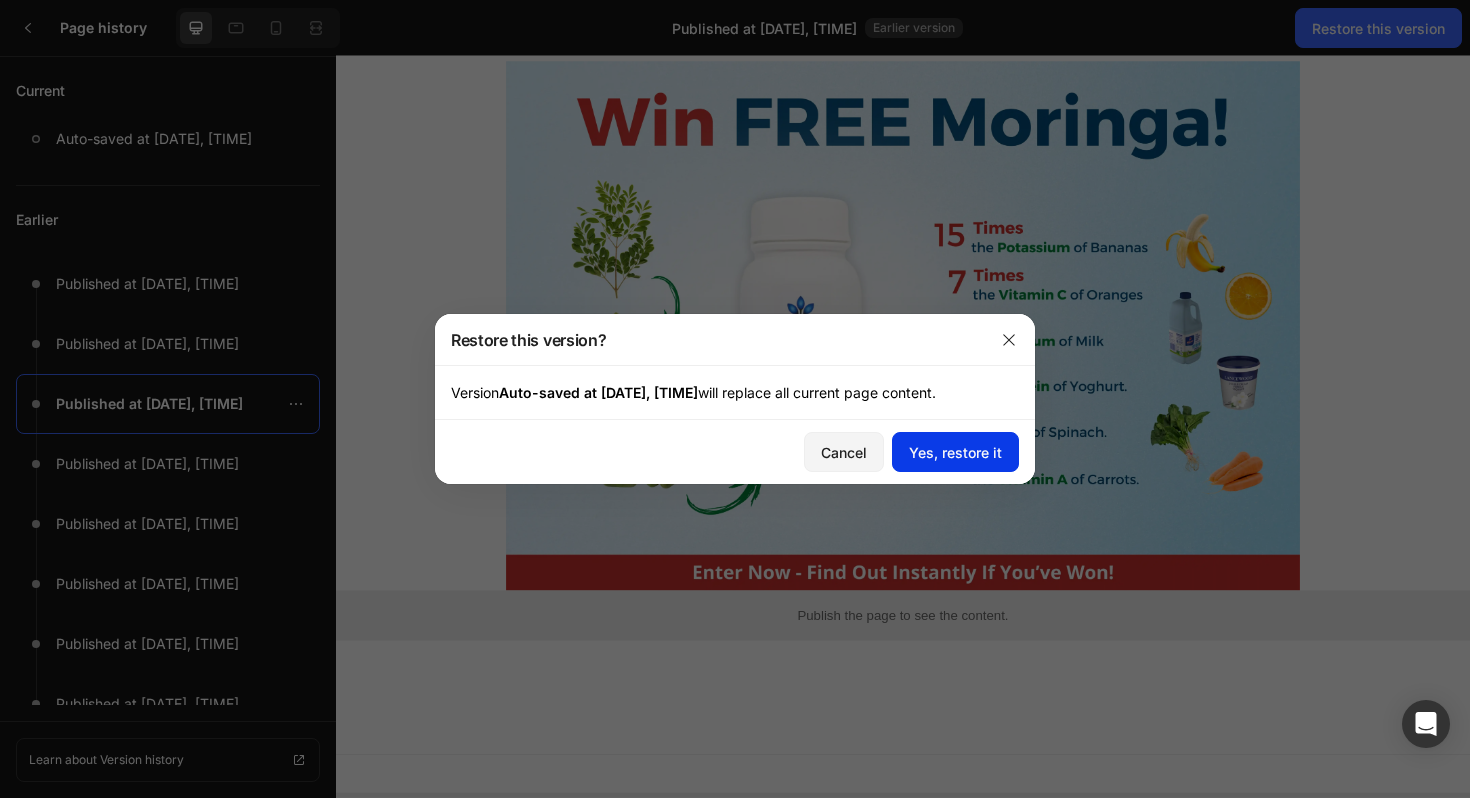 click on "Yes, restore it" at bounding box center (955, 452) 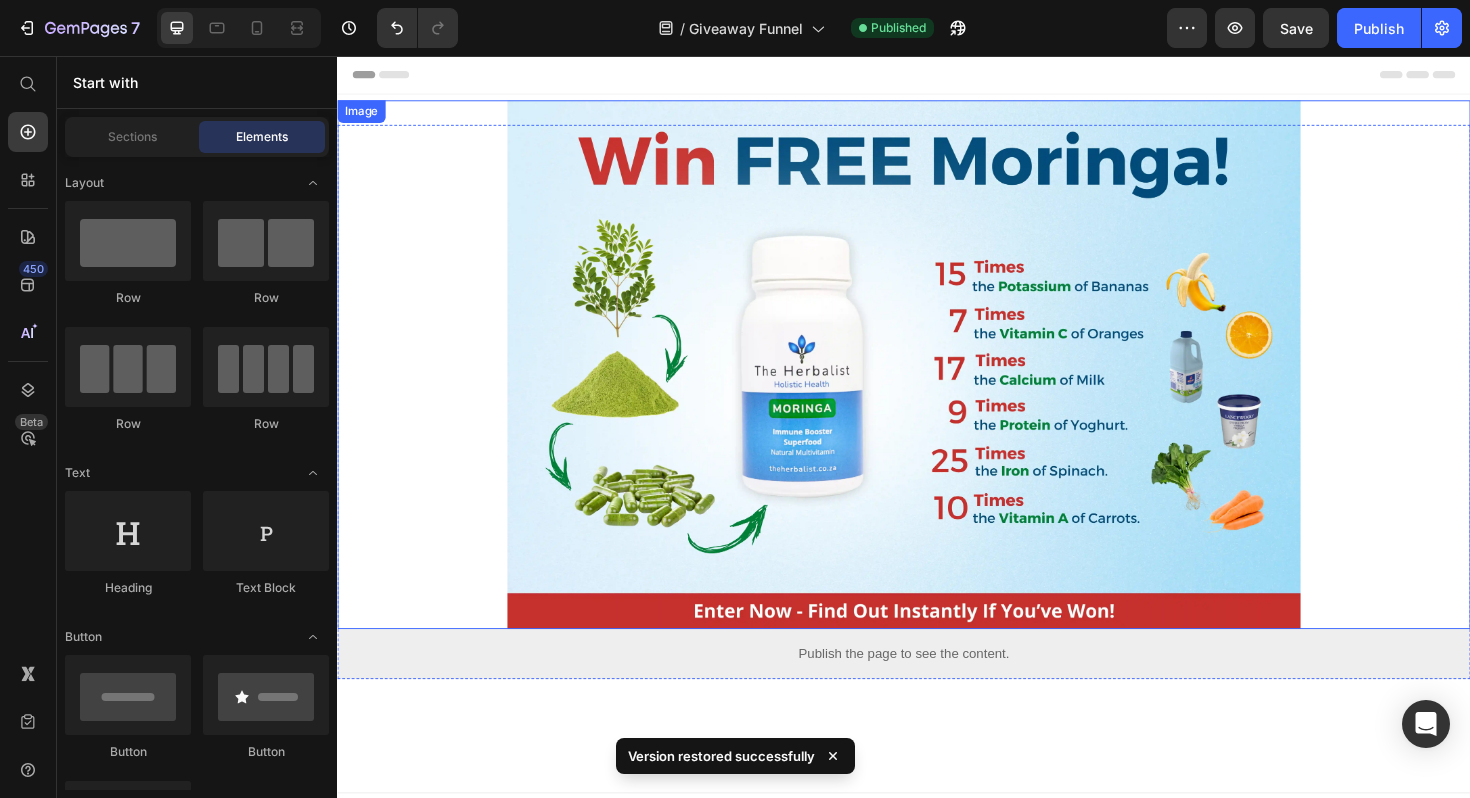 click at bounding box center [937, 383] 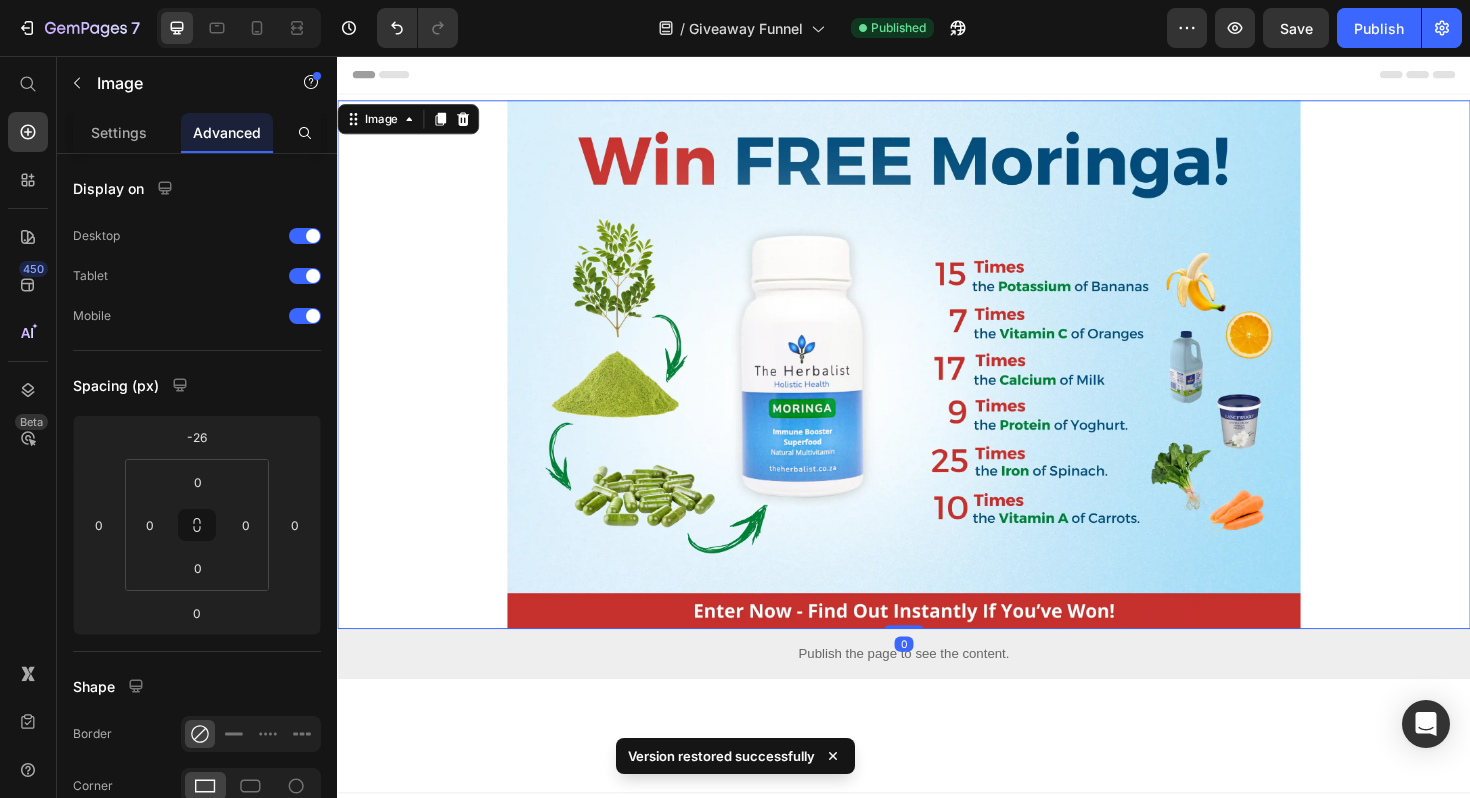 click at bounding box center (937, 383) 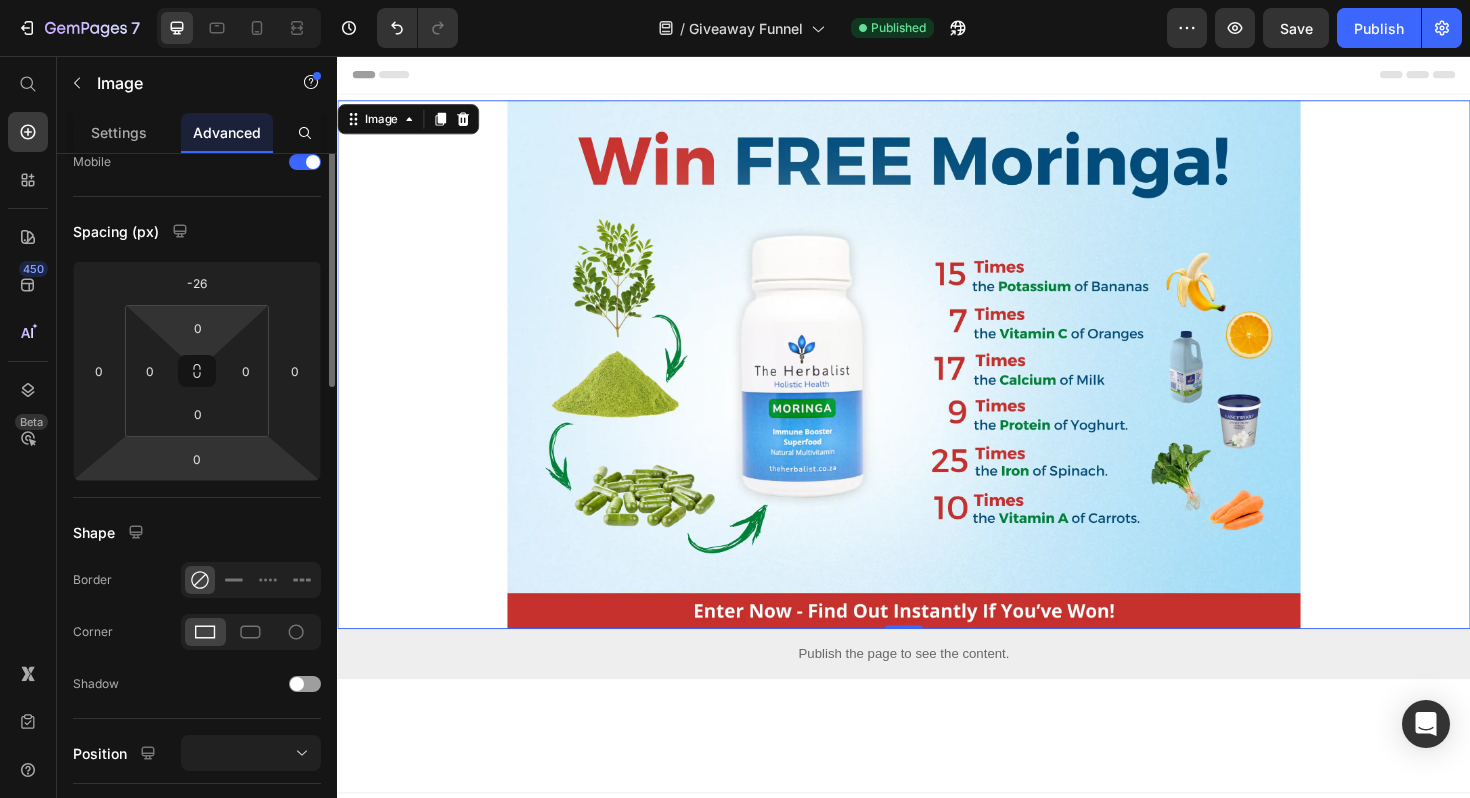 scroll, scrollTop: 0, scrollLeft: 0, axis: both 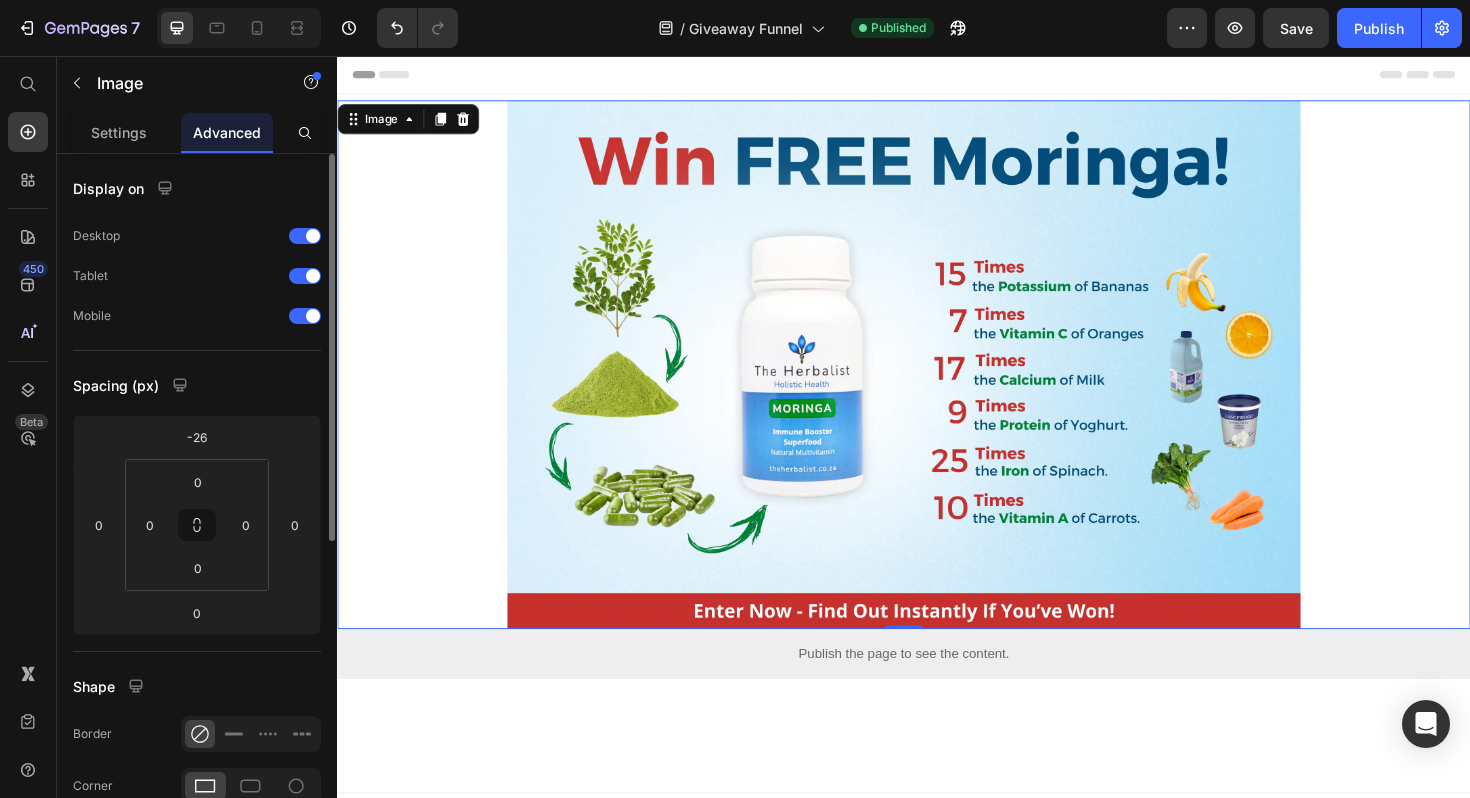 click at bounding box center [937, 383] 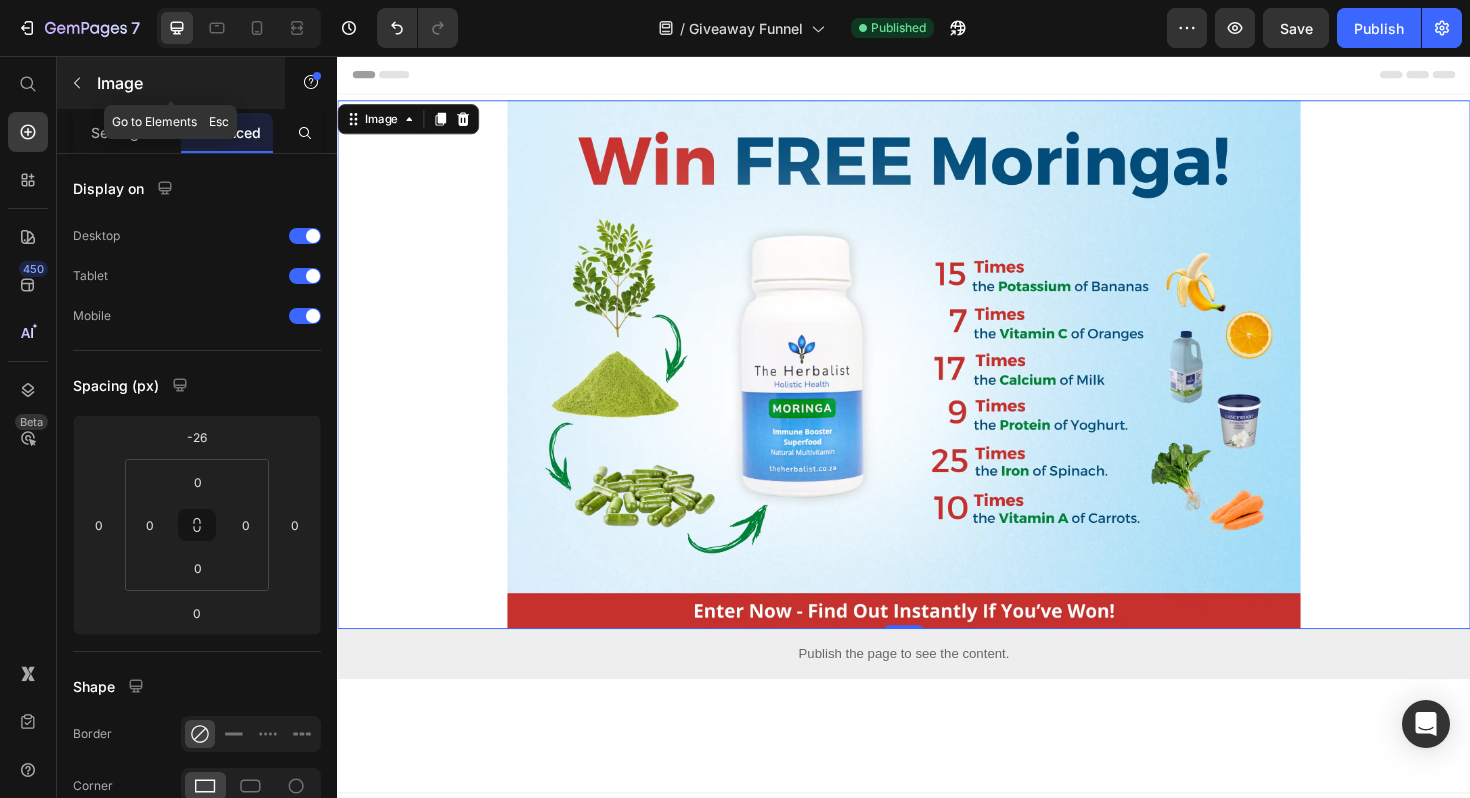 click 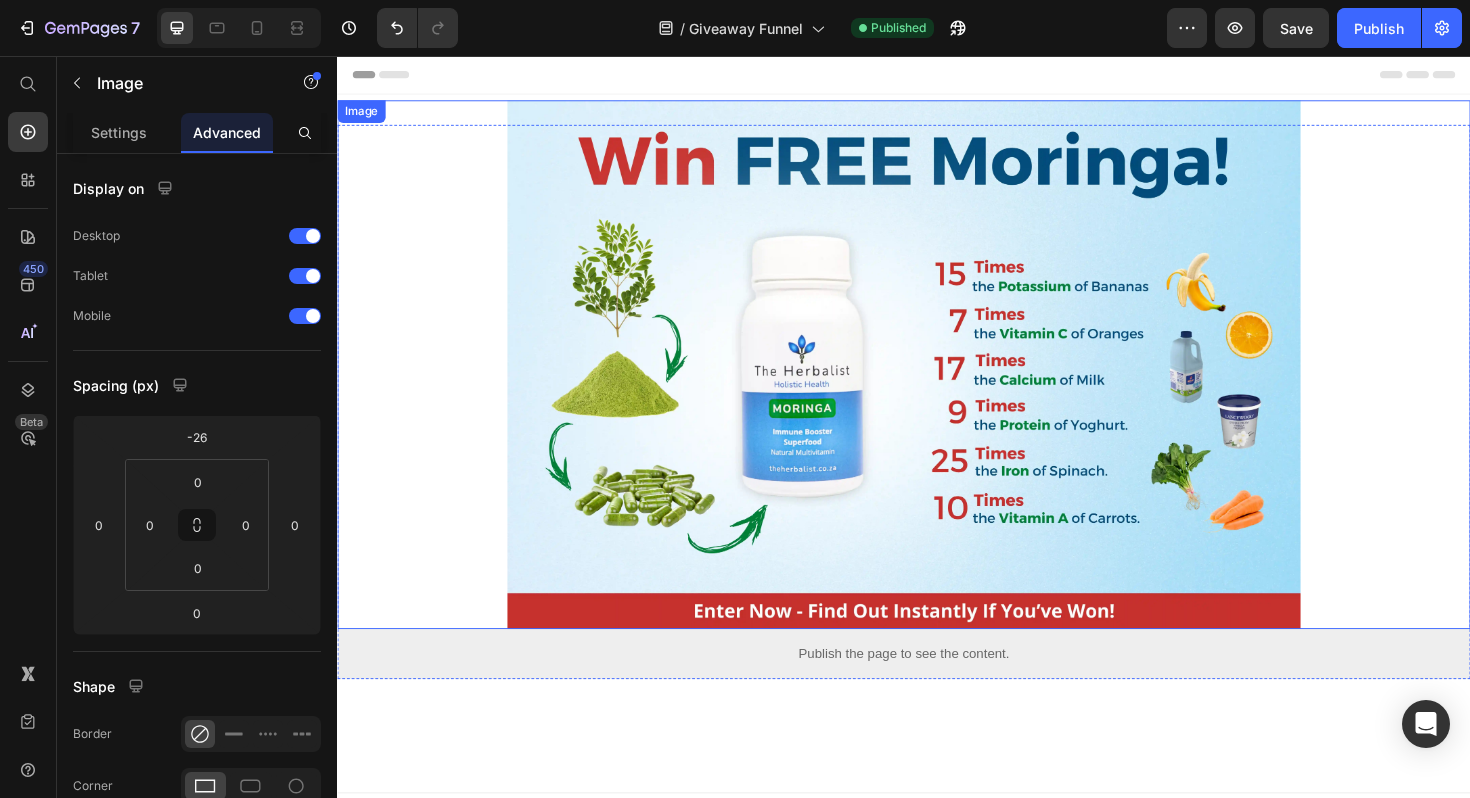 click at bounding box center (937, 383) 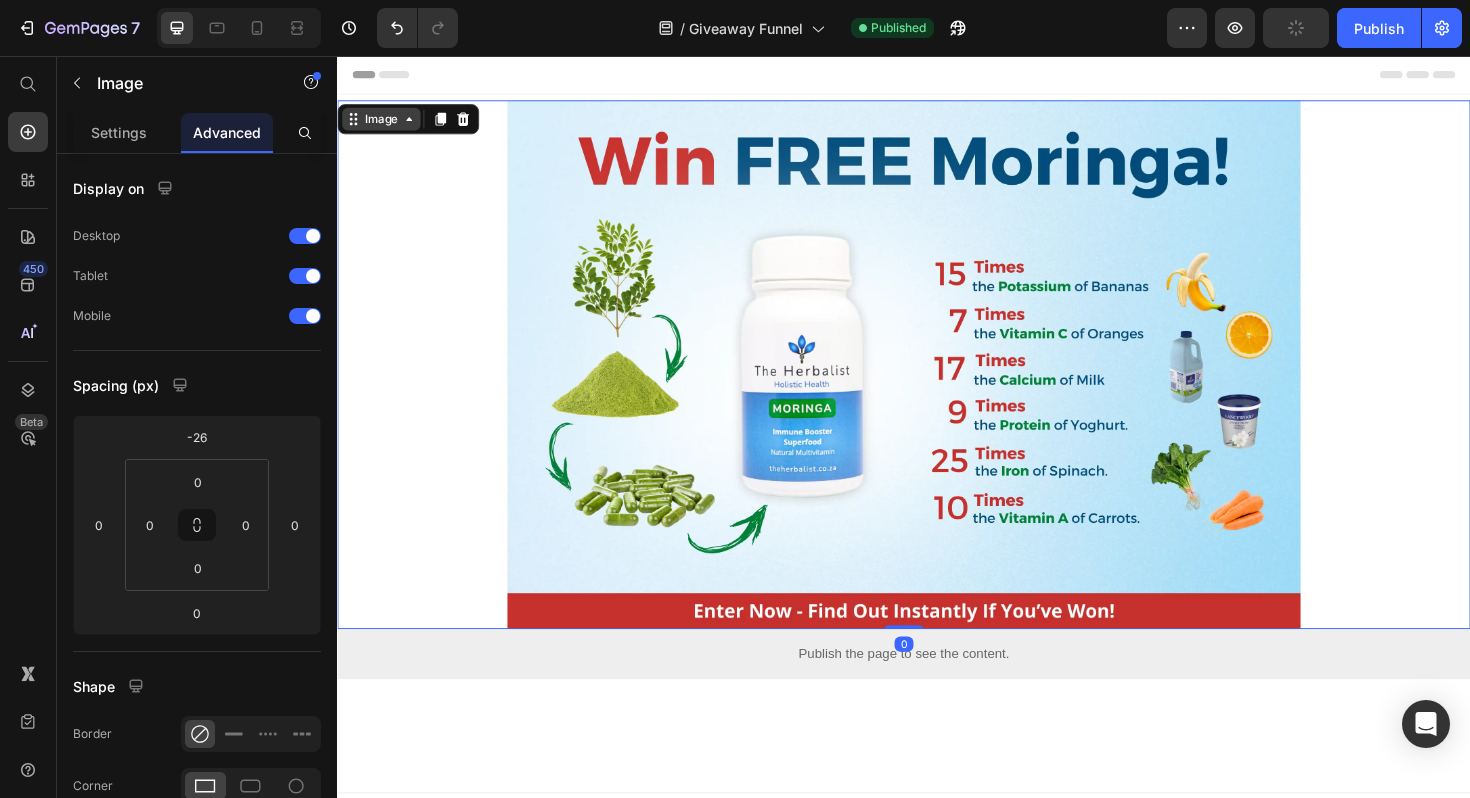 click on "Image" at bounding box center (383, 123) 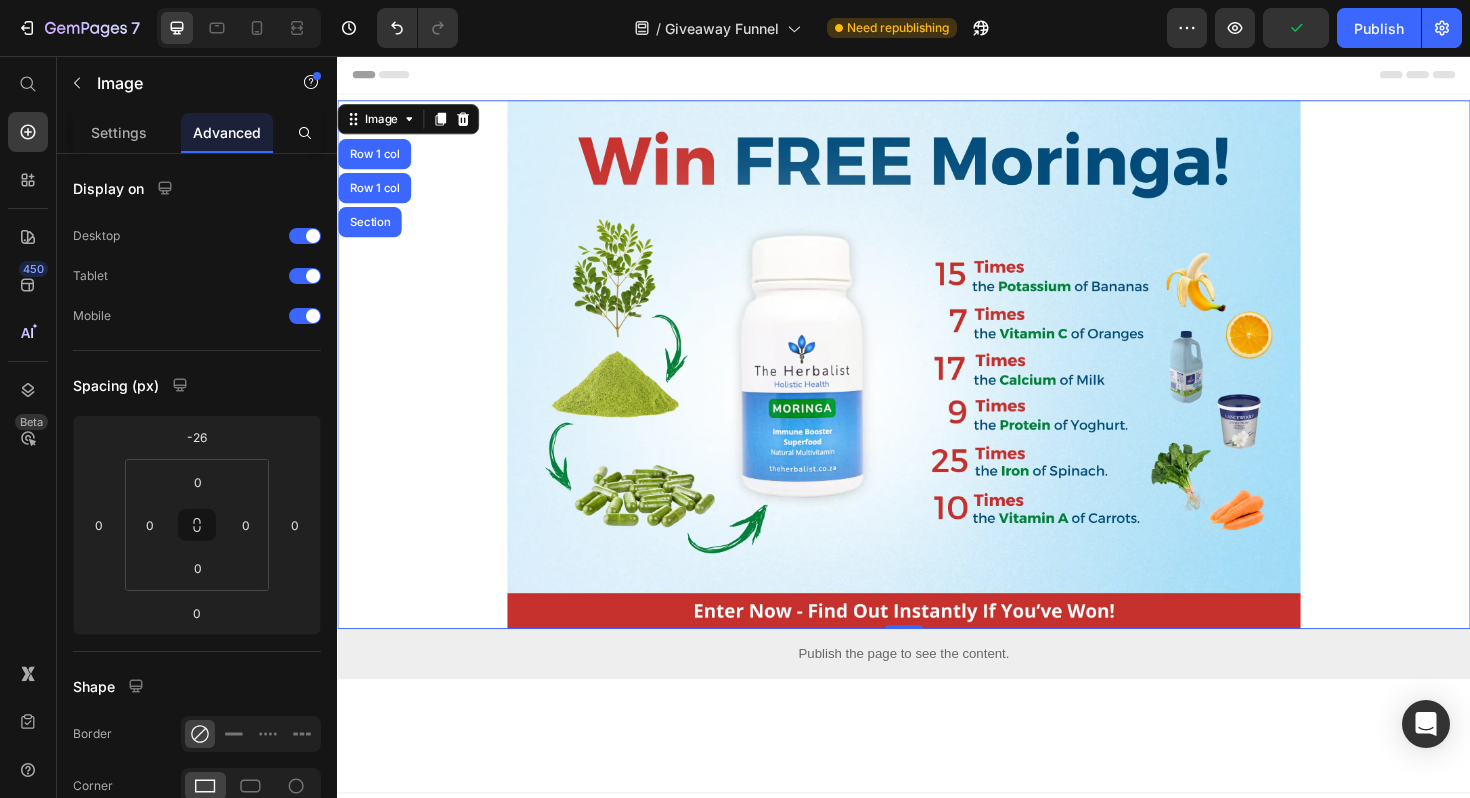 click at bounding box center [937, 383] 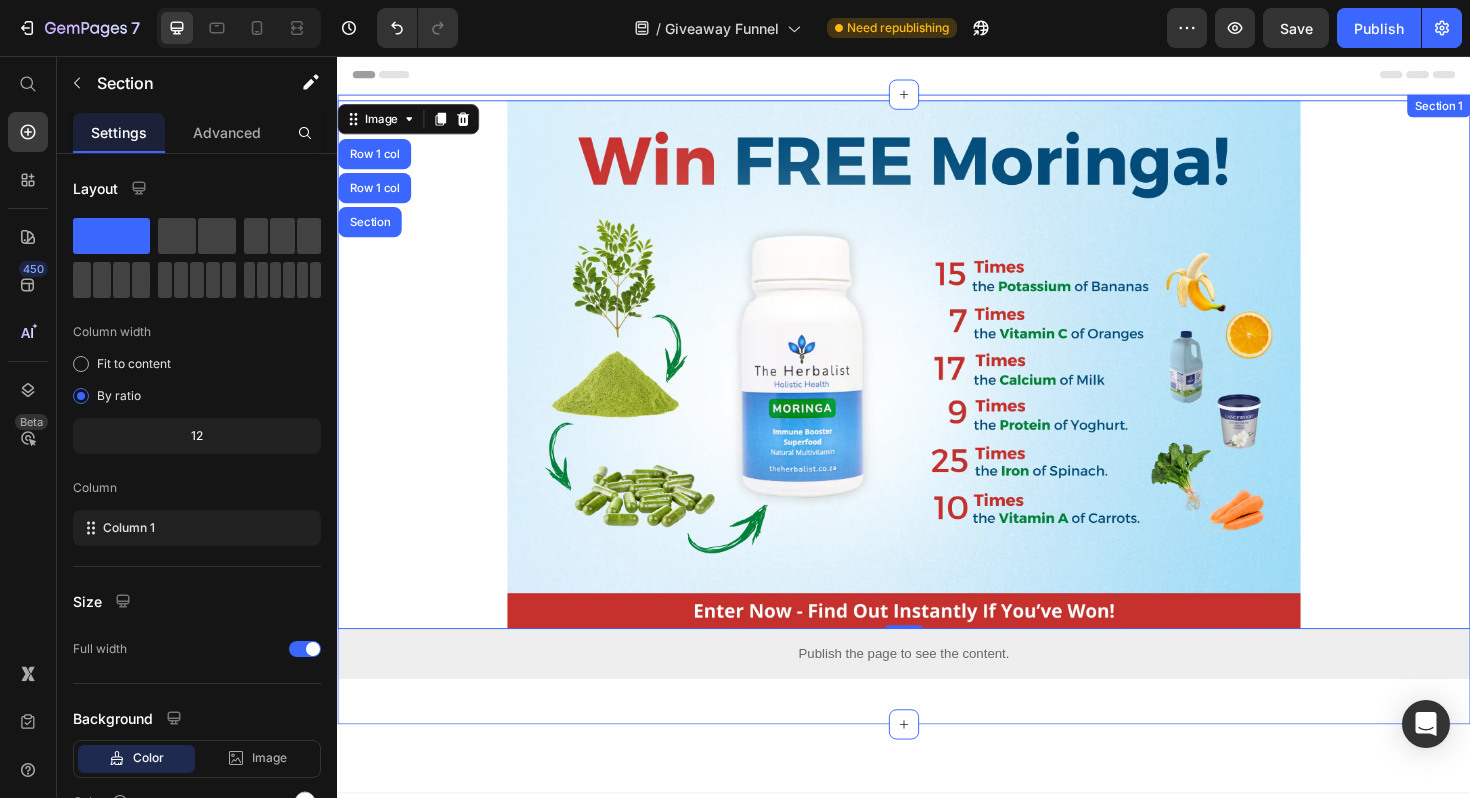 click on "Image Row 1 col Row 1 col Section   0
Publish the page to see the content.
Custom Code Row Row Section 1" at bounding box center (937, 430) 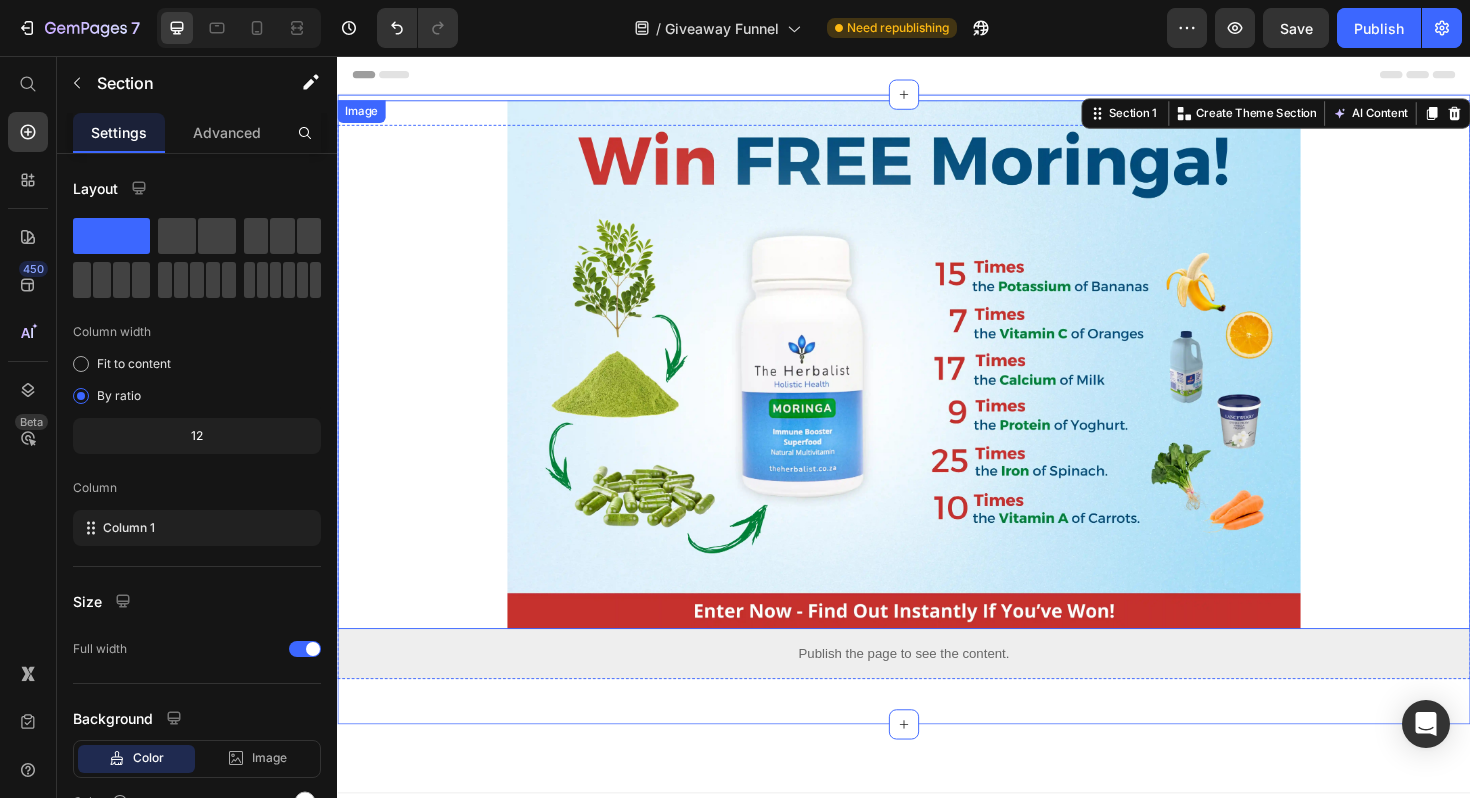 click at bounding box center (937, 383) 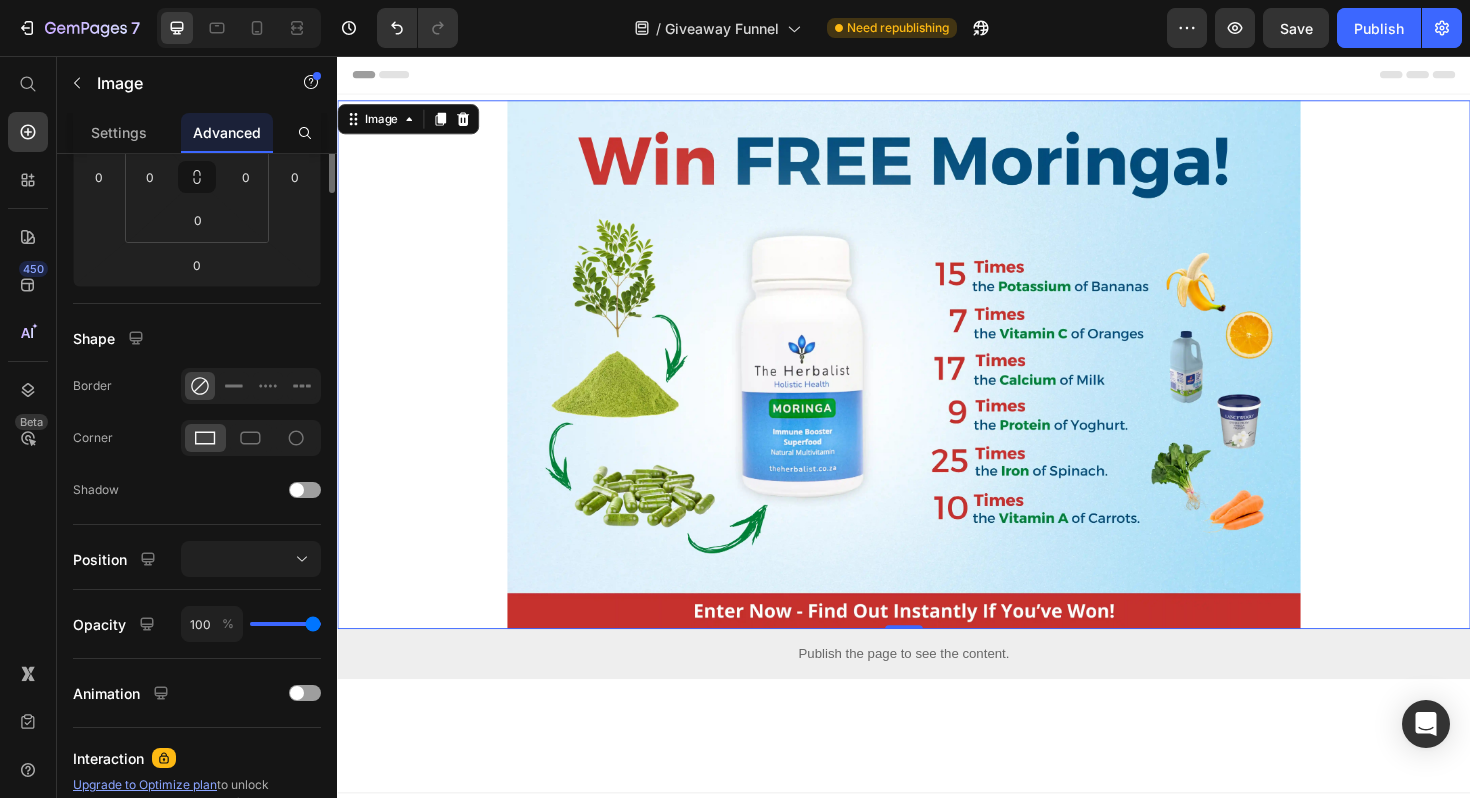 scroll, scrollTop: 0, scrollLeft: 0, axis: both 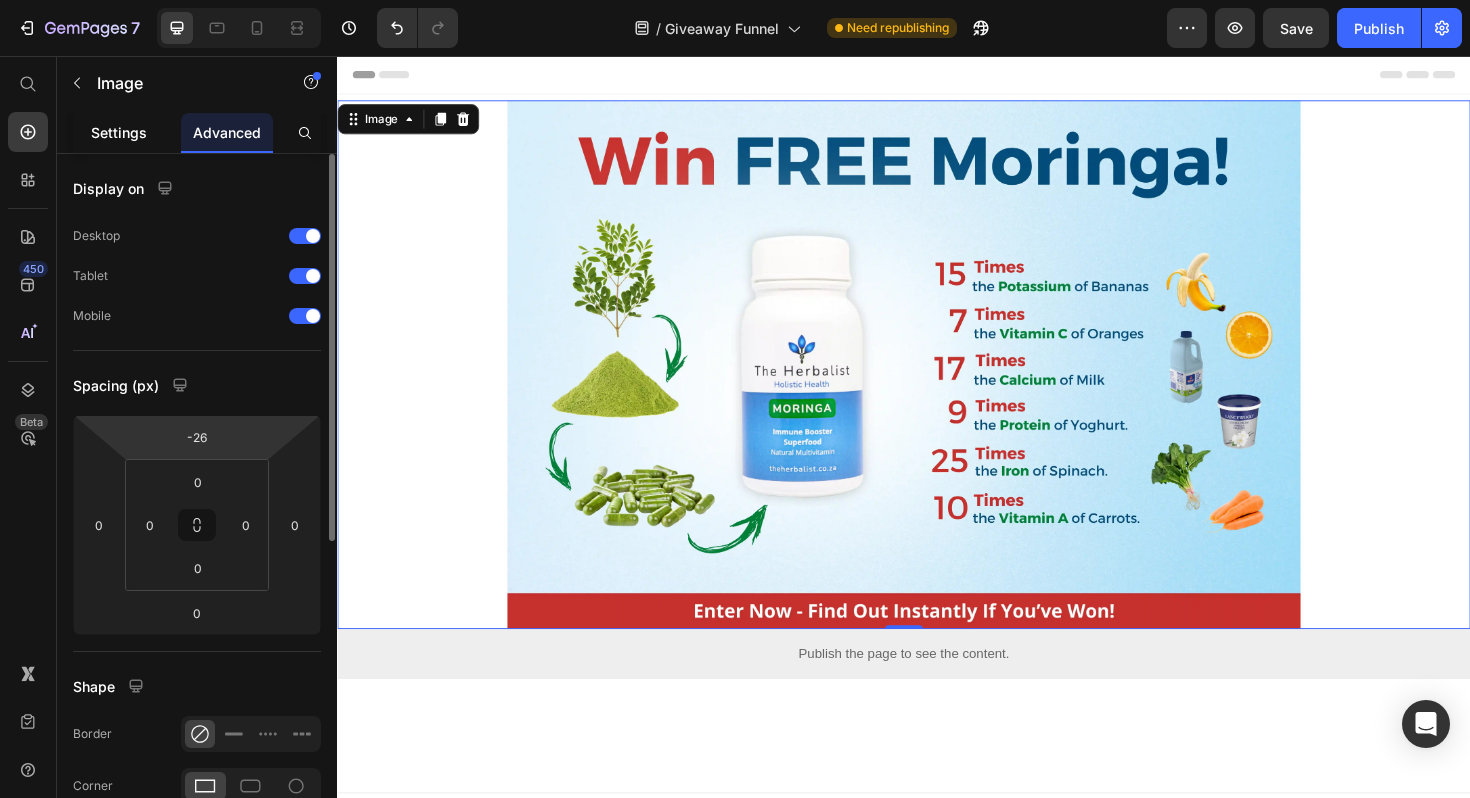 click on "Settings" at bounding box center [119, 132] 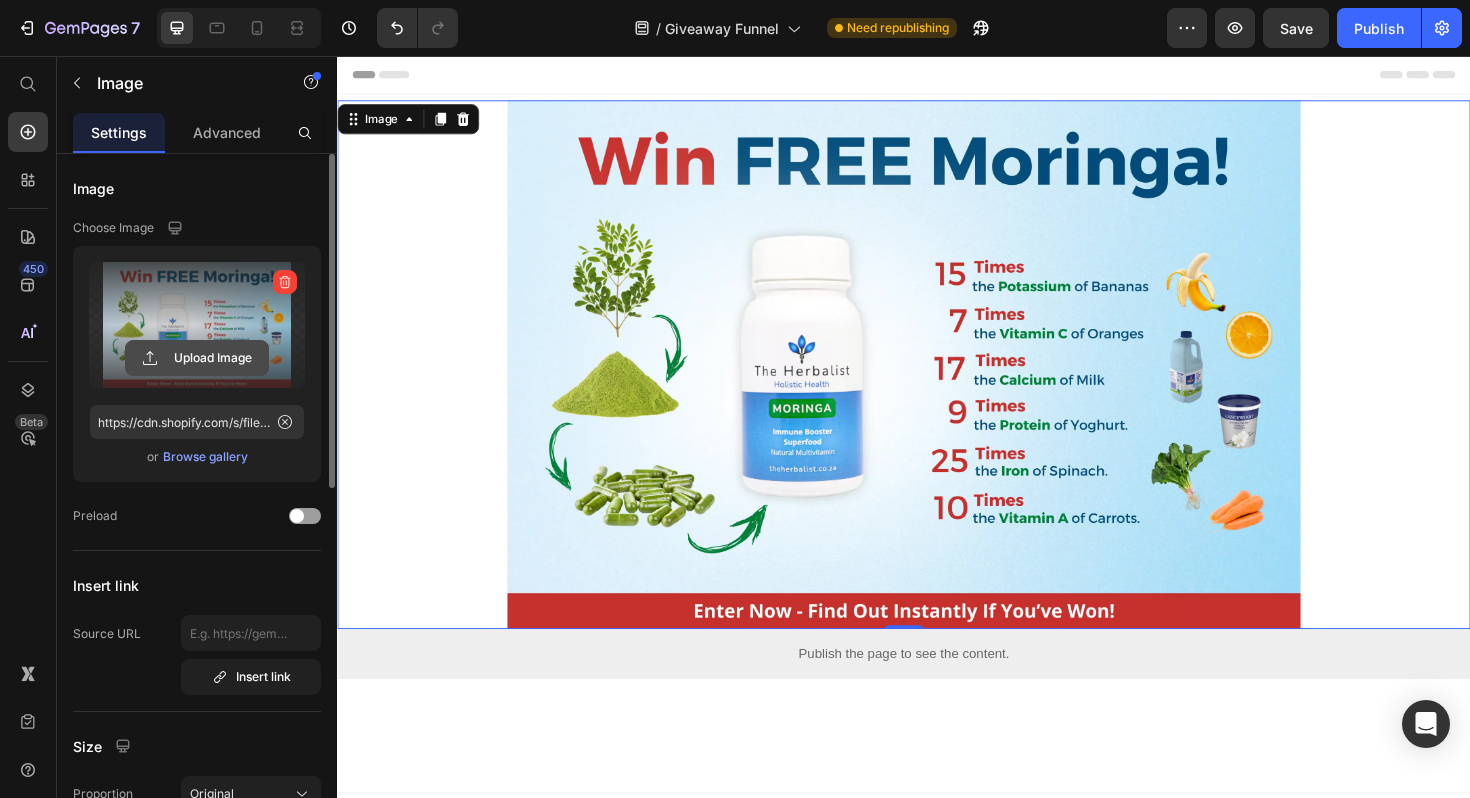 click 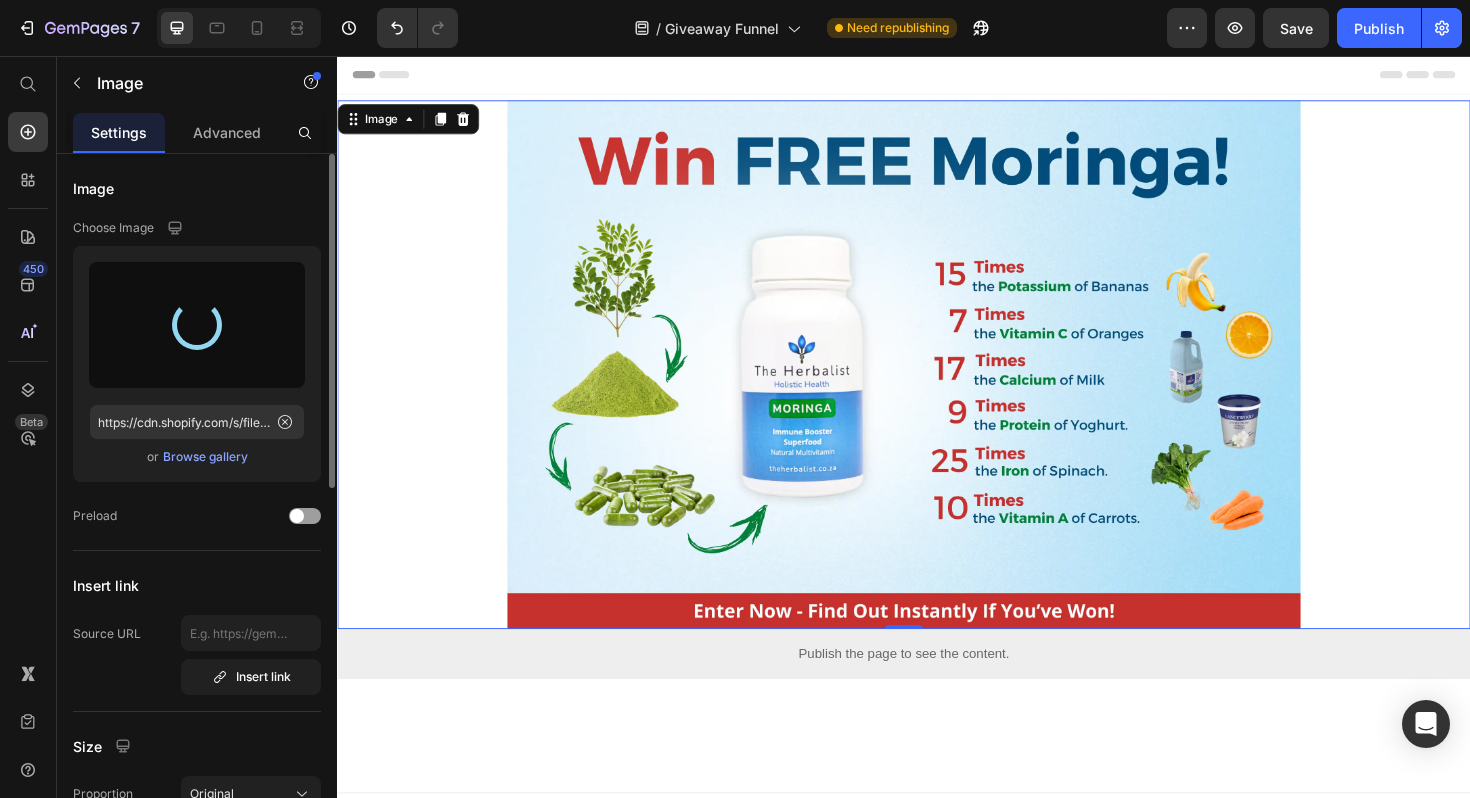 type on "https://cdn.shopify.com/s/files/1/0573/7473/6484/files/gempages_446686222832633042-8e837f66-0032-4258-ab04-26c48ef0f43a.webp" 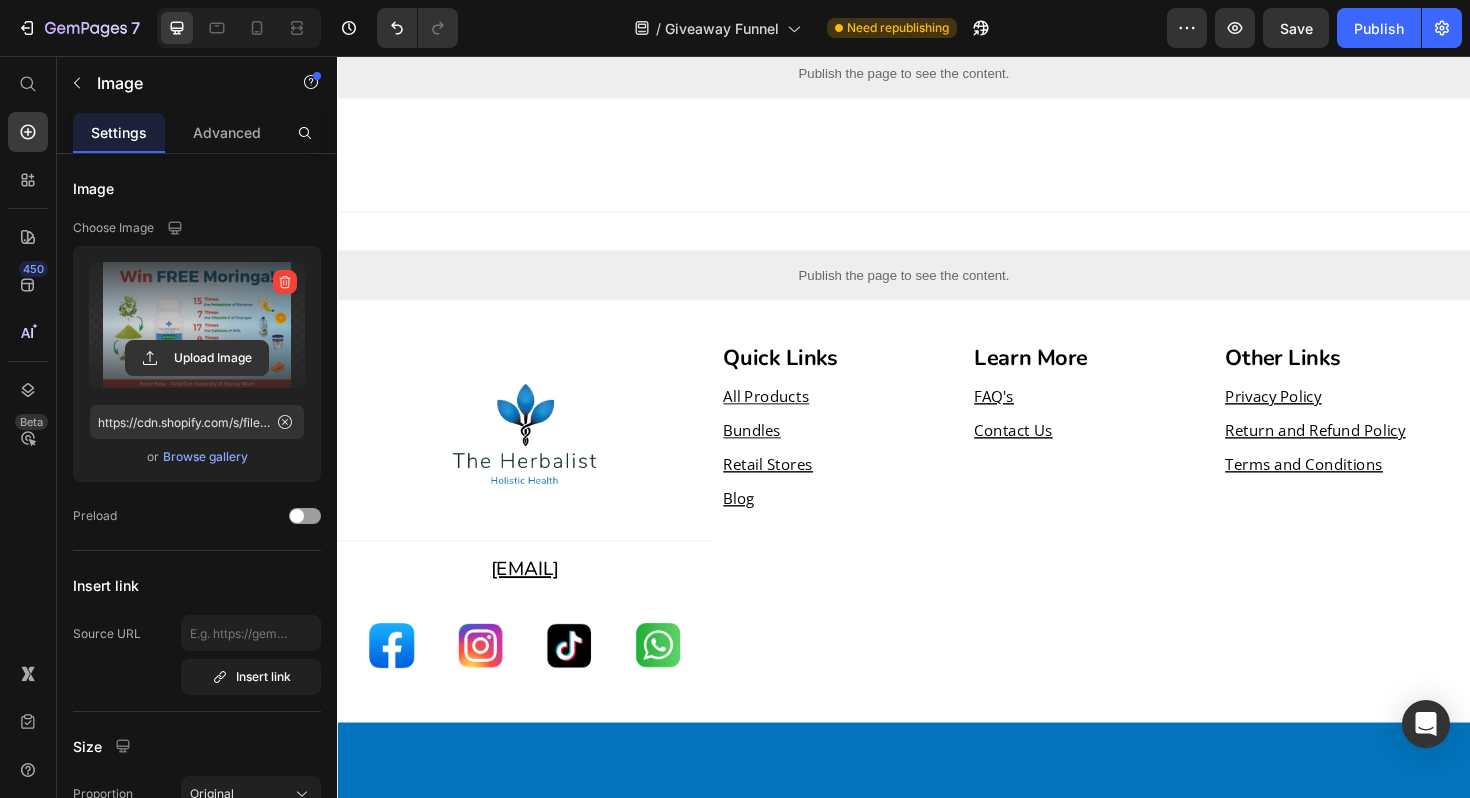 scroll, scrollTop: 0, scrollLeft: 0, axis: both 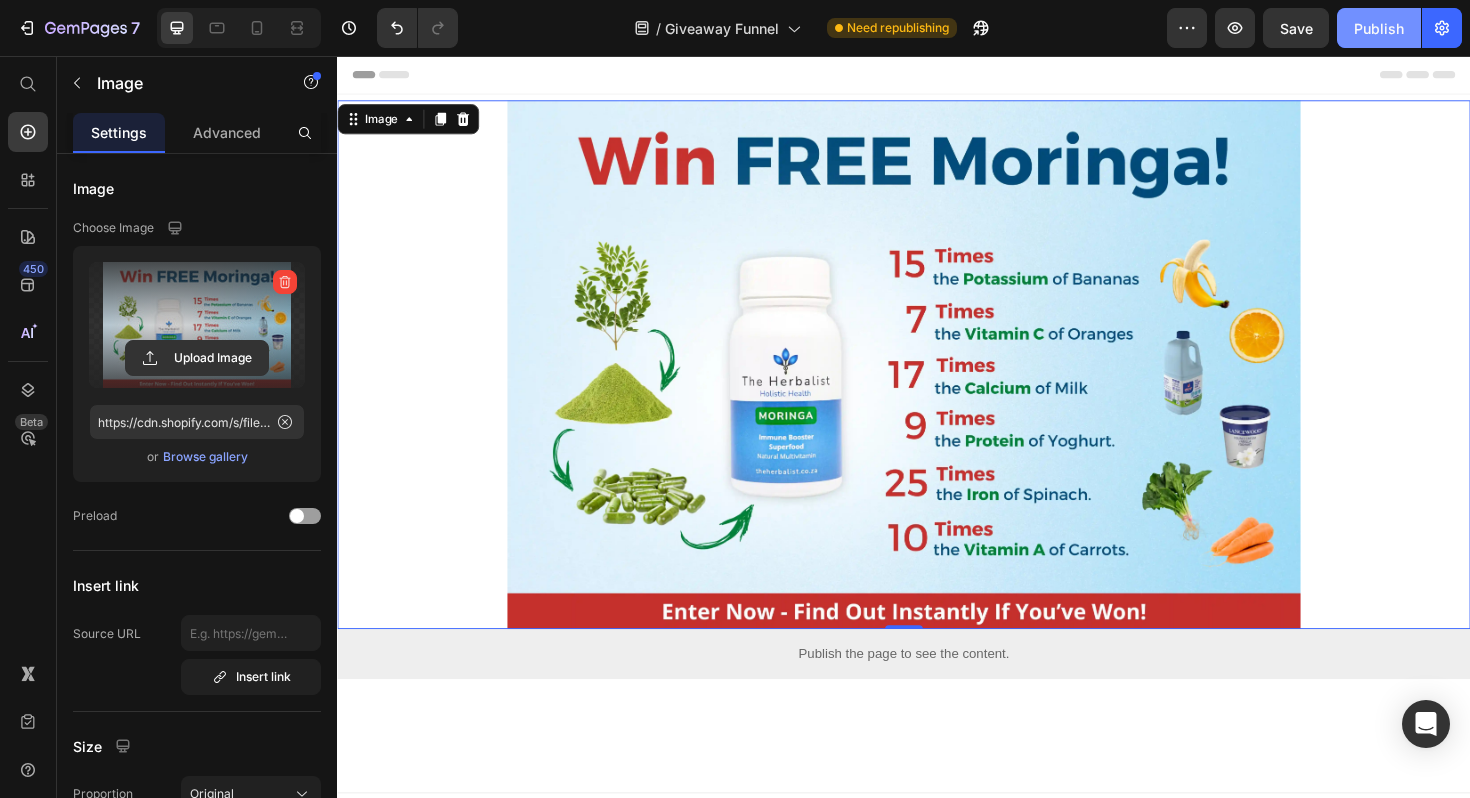 click on "Publish" 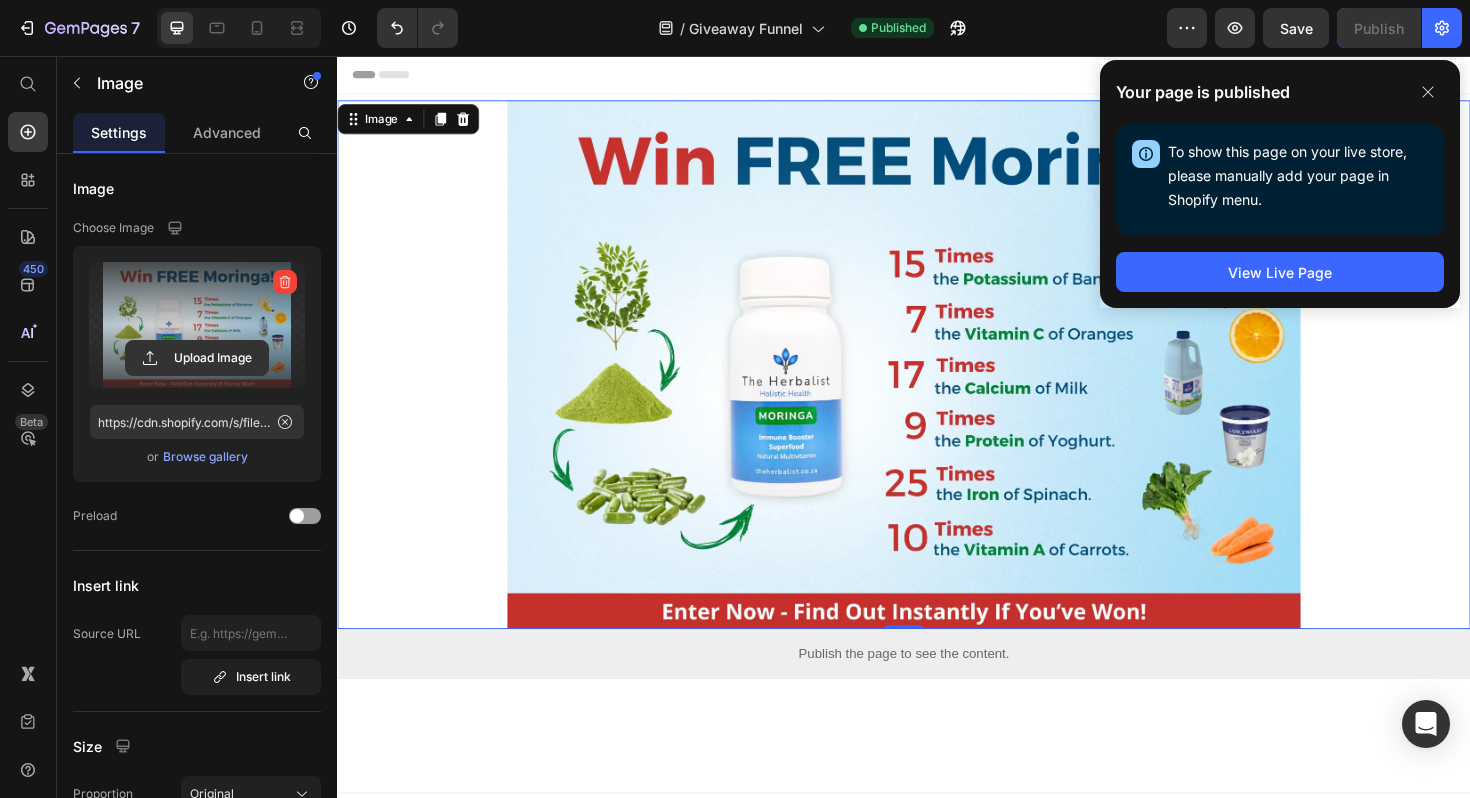click on "Your page is published To show this page on your live store, please manually add your page in Shopify menu. Open Shopify Menu View Live Page" 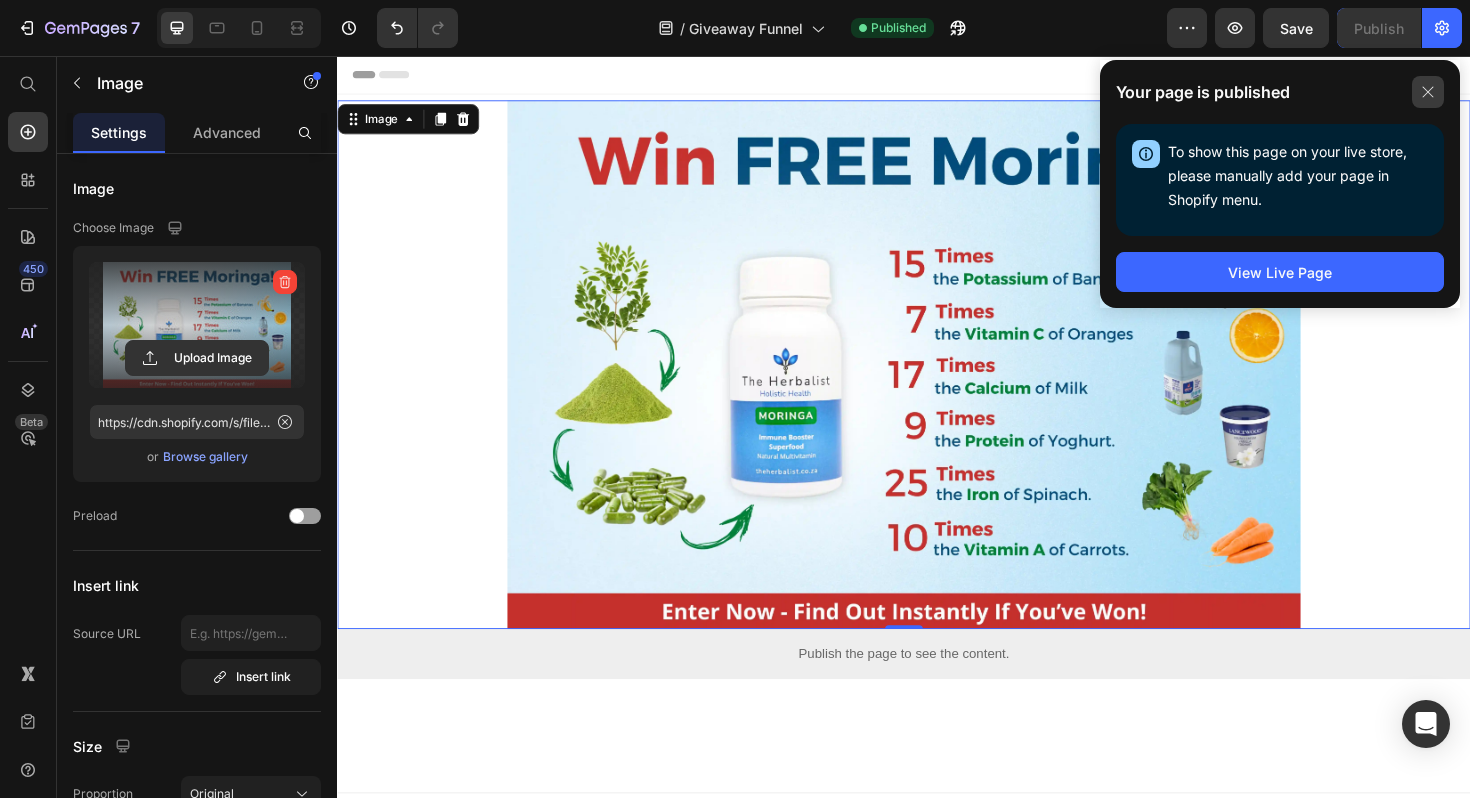click 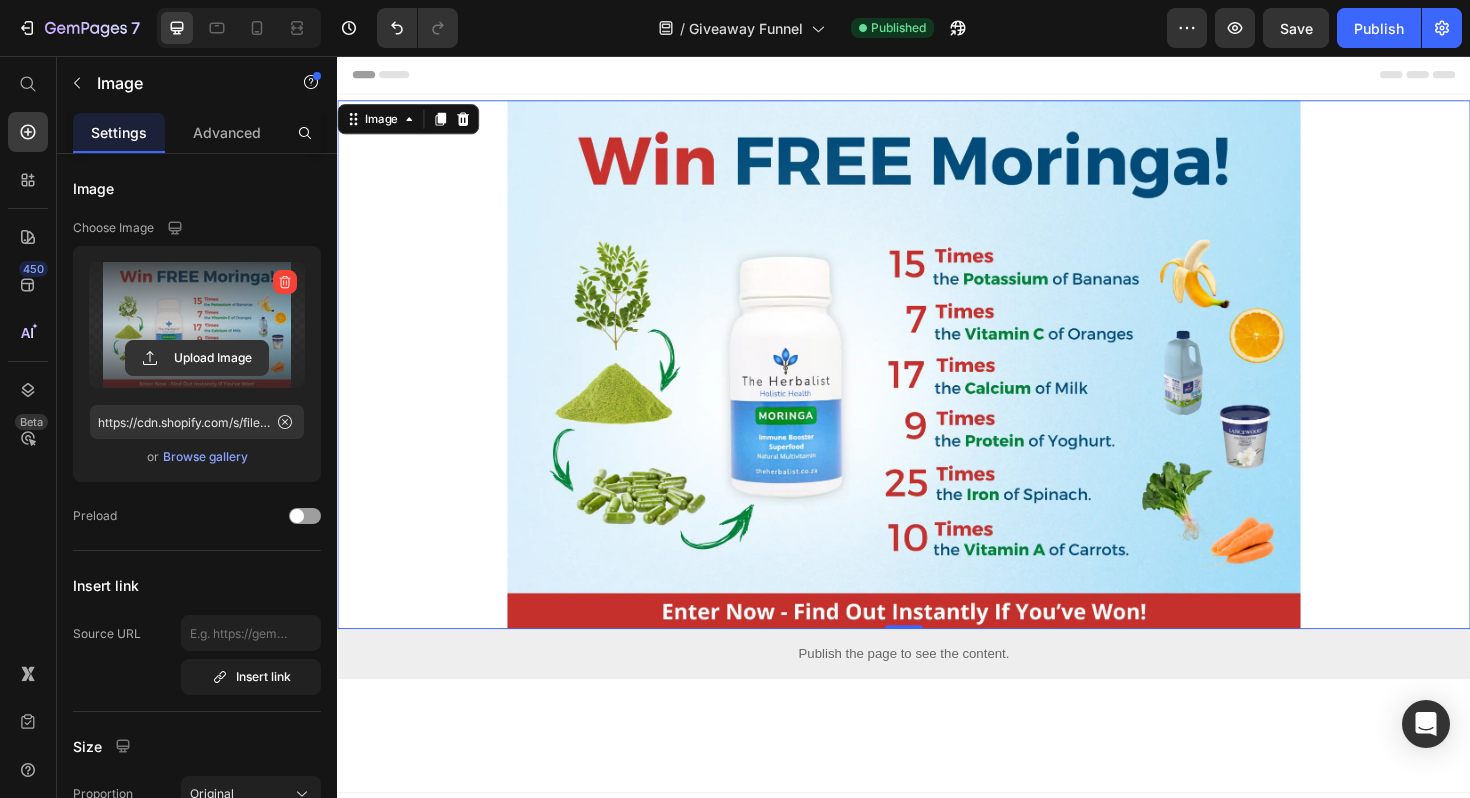 click at bounding box center (937, 383) 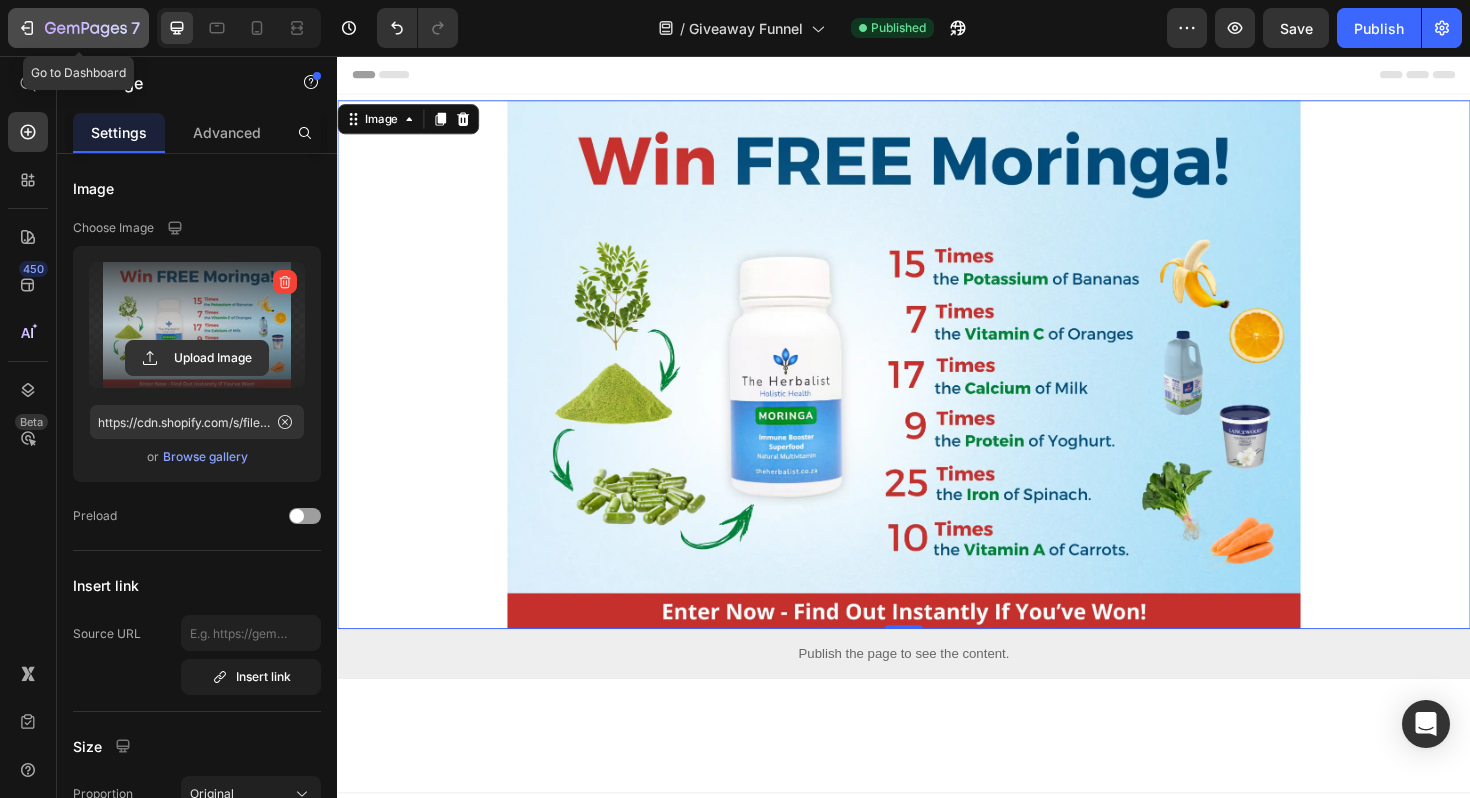 click on "7" 